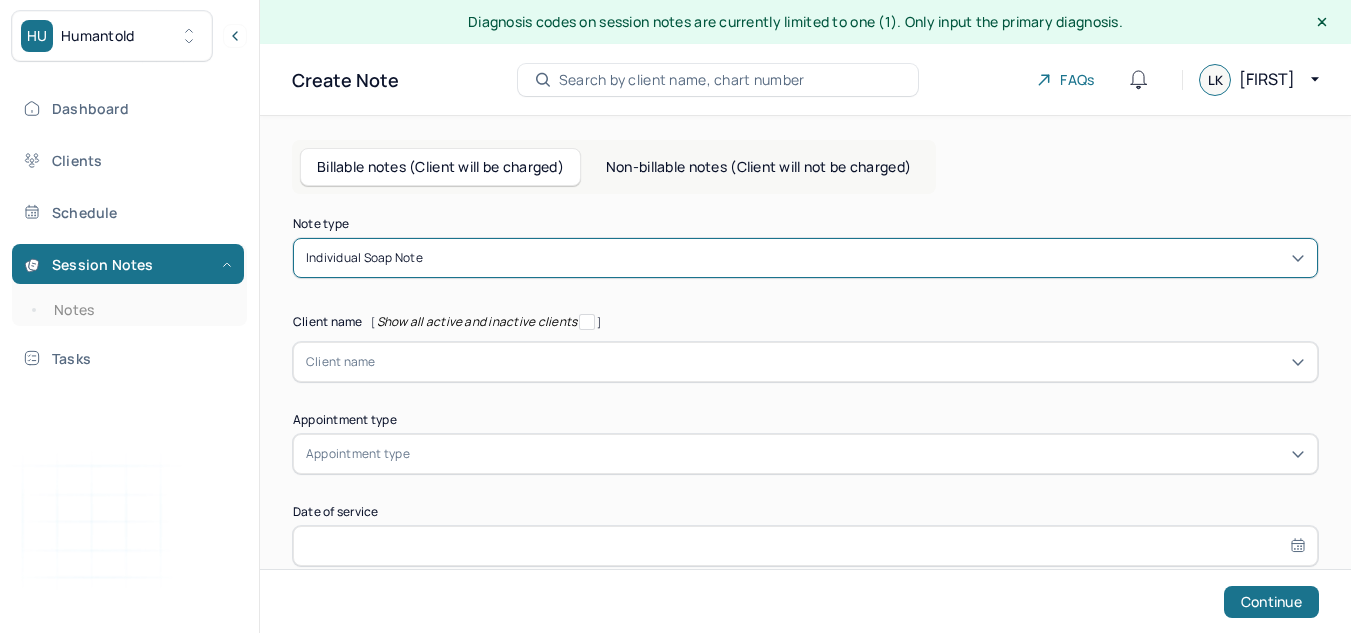 scroll, scrollTop: 0, scrollLeft: 0, axis: both 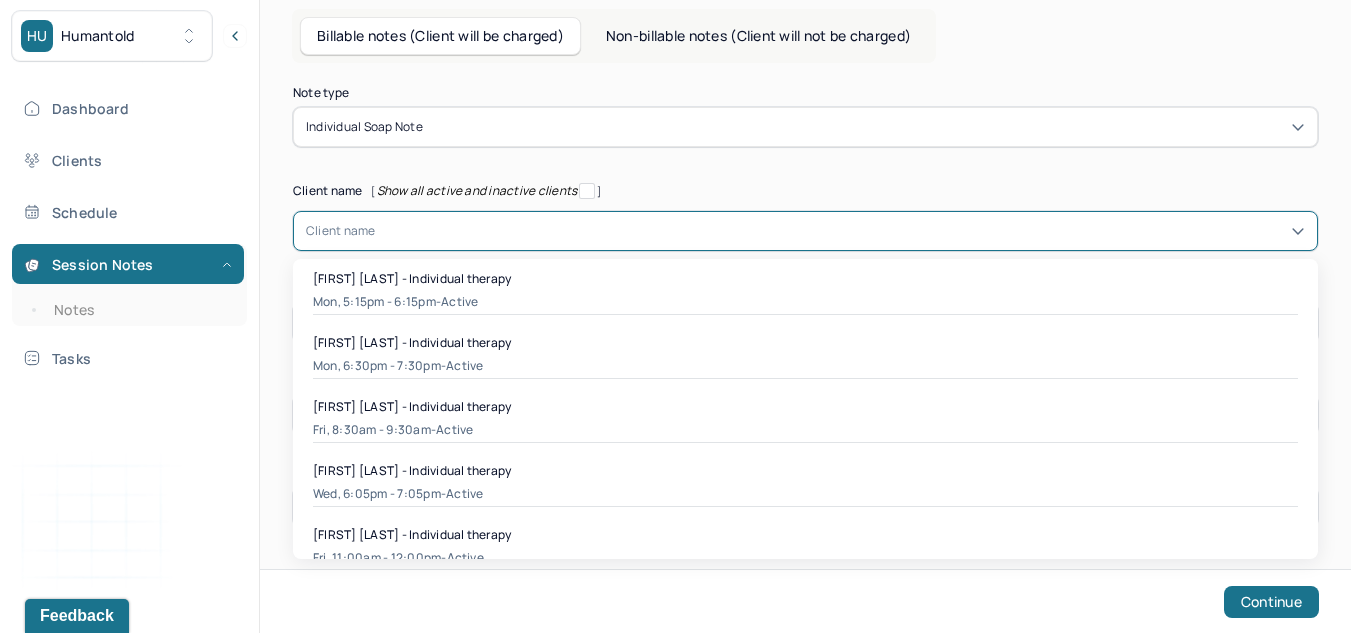 click on "Client name" at bounding box center [341, 231] 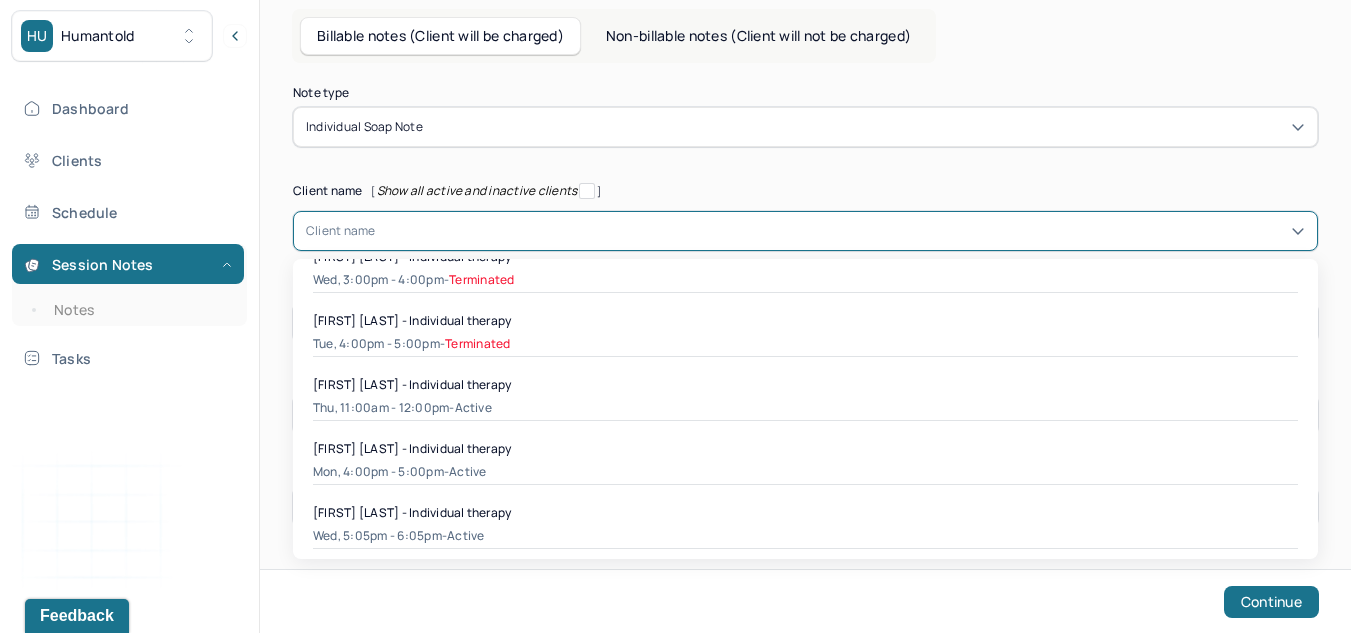 scroll, scrollTop: 722, scrollLeft: 0, axis: vertical 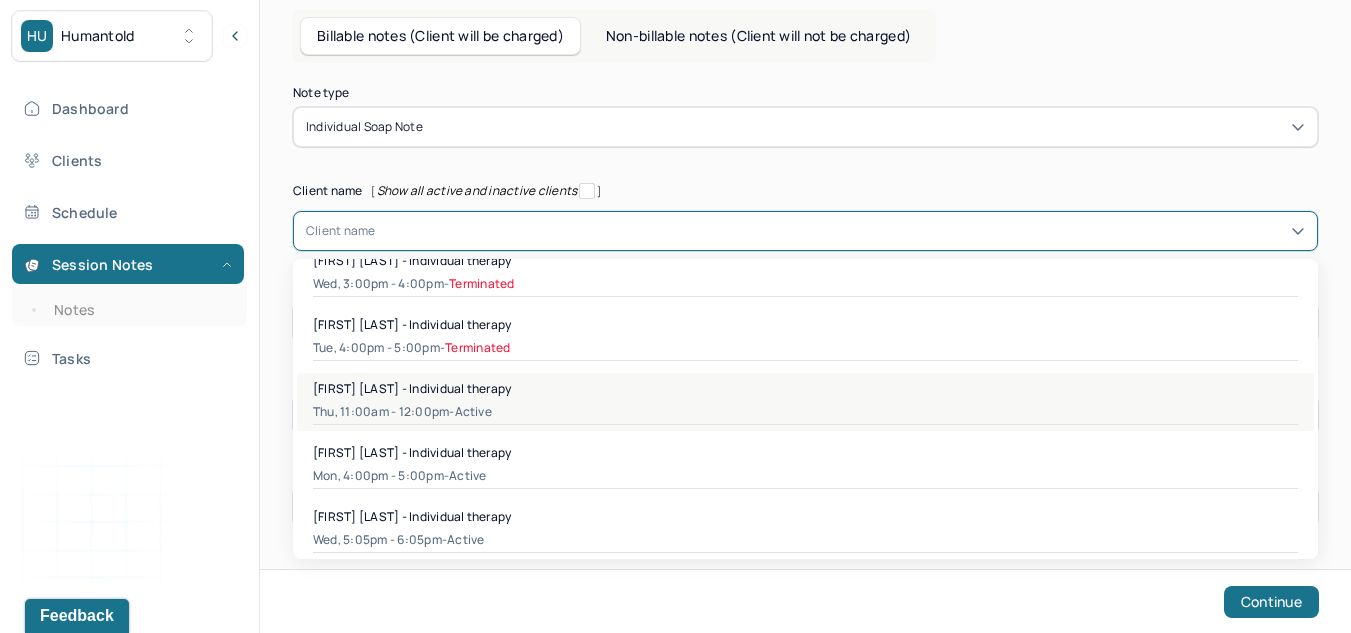 click on "Thu, 11:00am - 12:00pm  -  active" at bounding box center [805, 412] 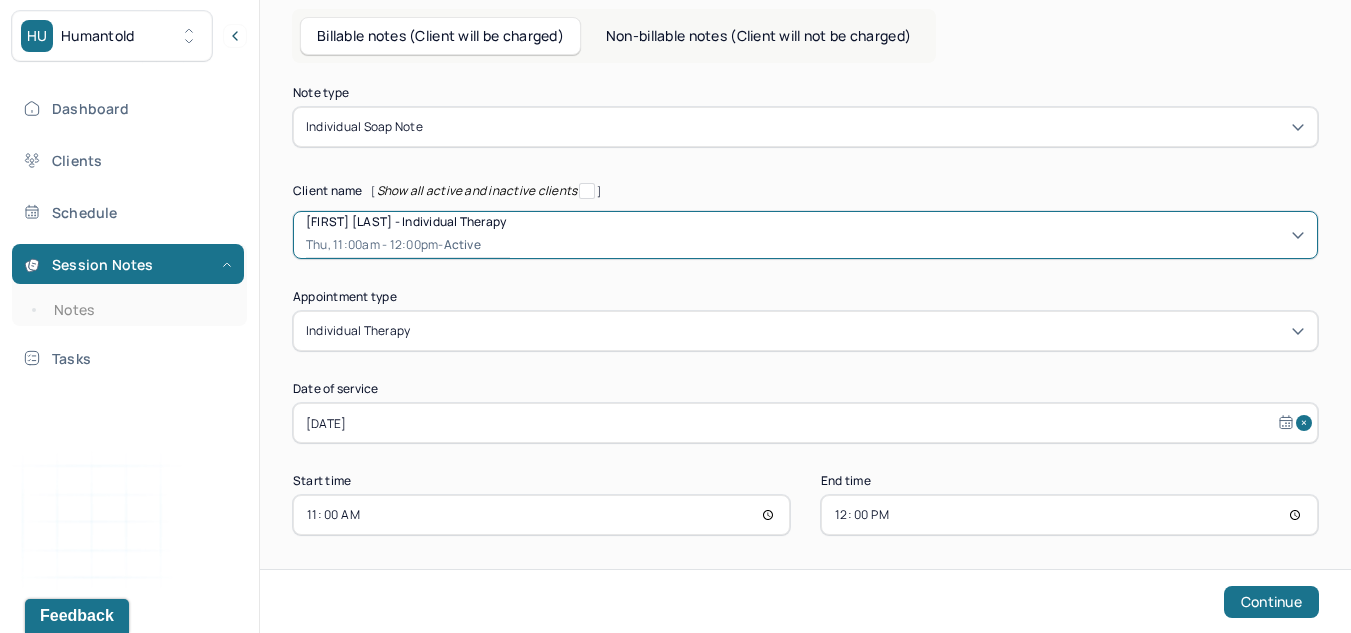 scroll, scrollTop: 139, scrollLeft: 0, axis: vertical 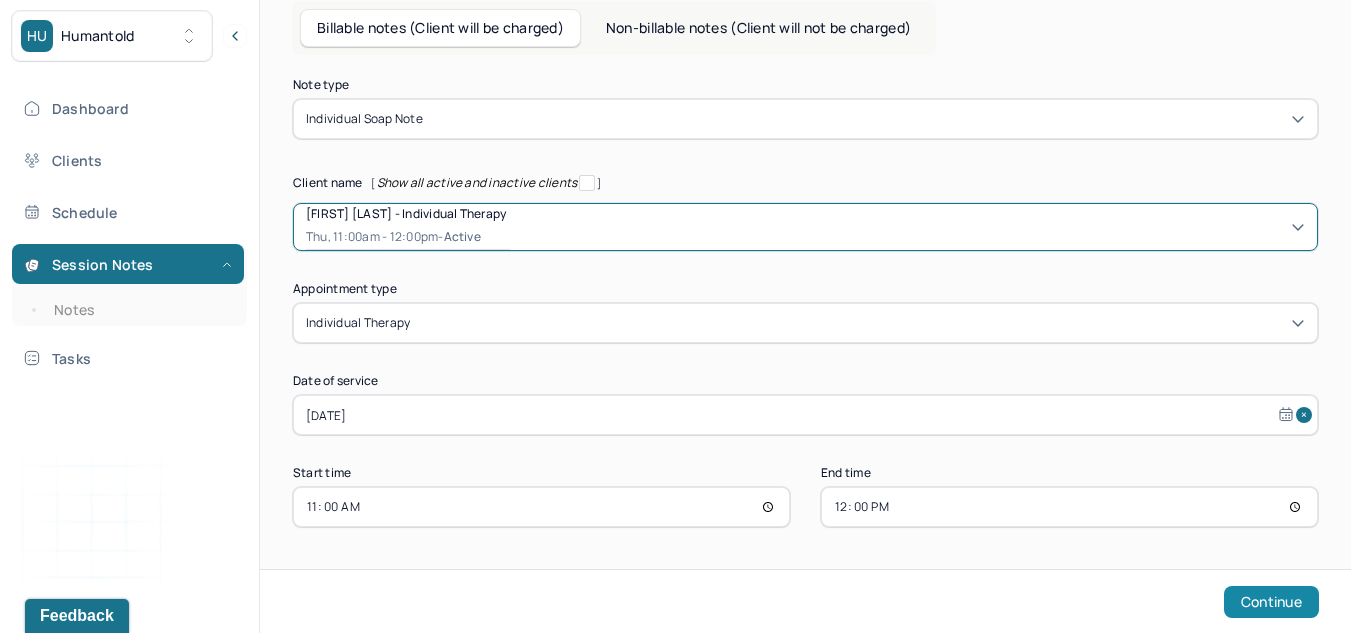 click on "Continue" at bounding box center [1271, 602] 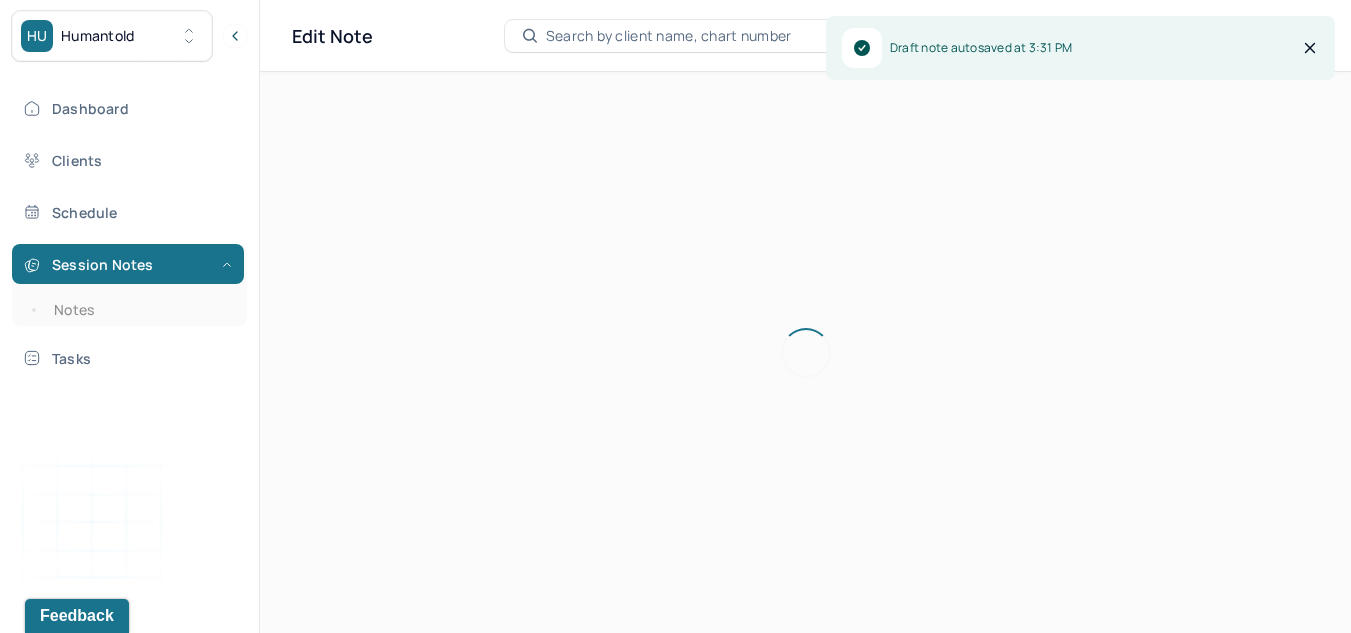 scroll, scrollTop: 36, scrollLeft: 0, axis: vertical 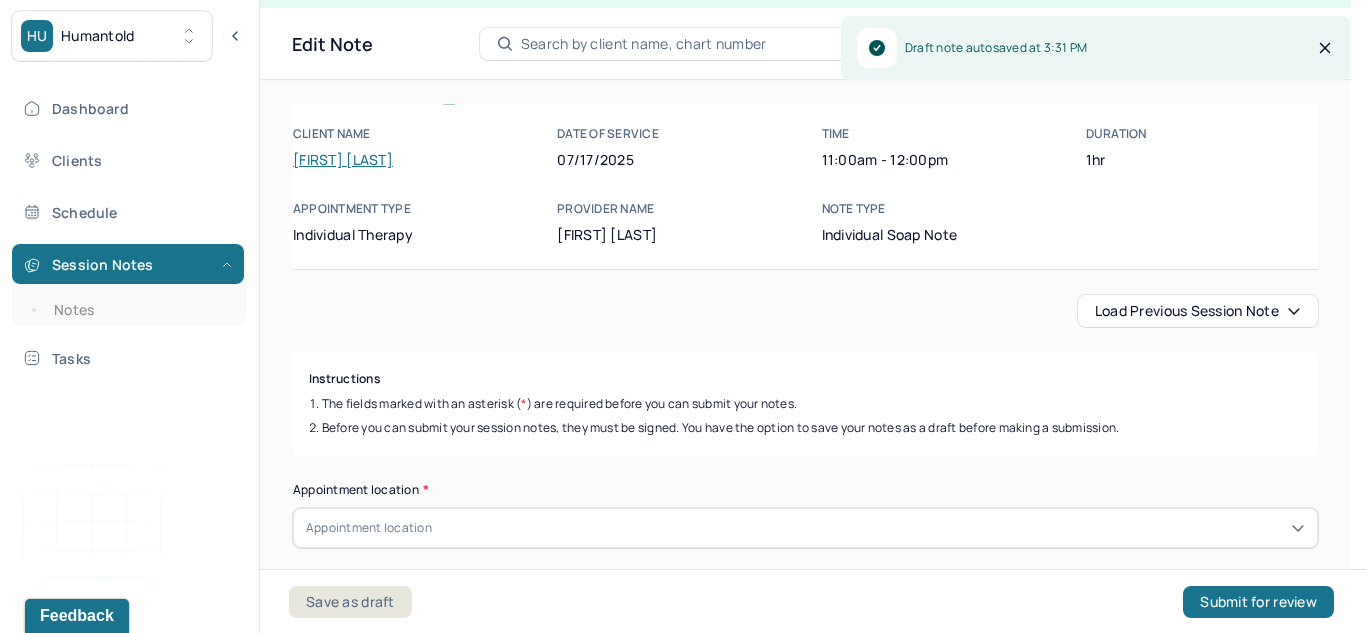 click on "Load previous session note" at bounding box center [1198, 311] 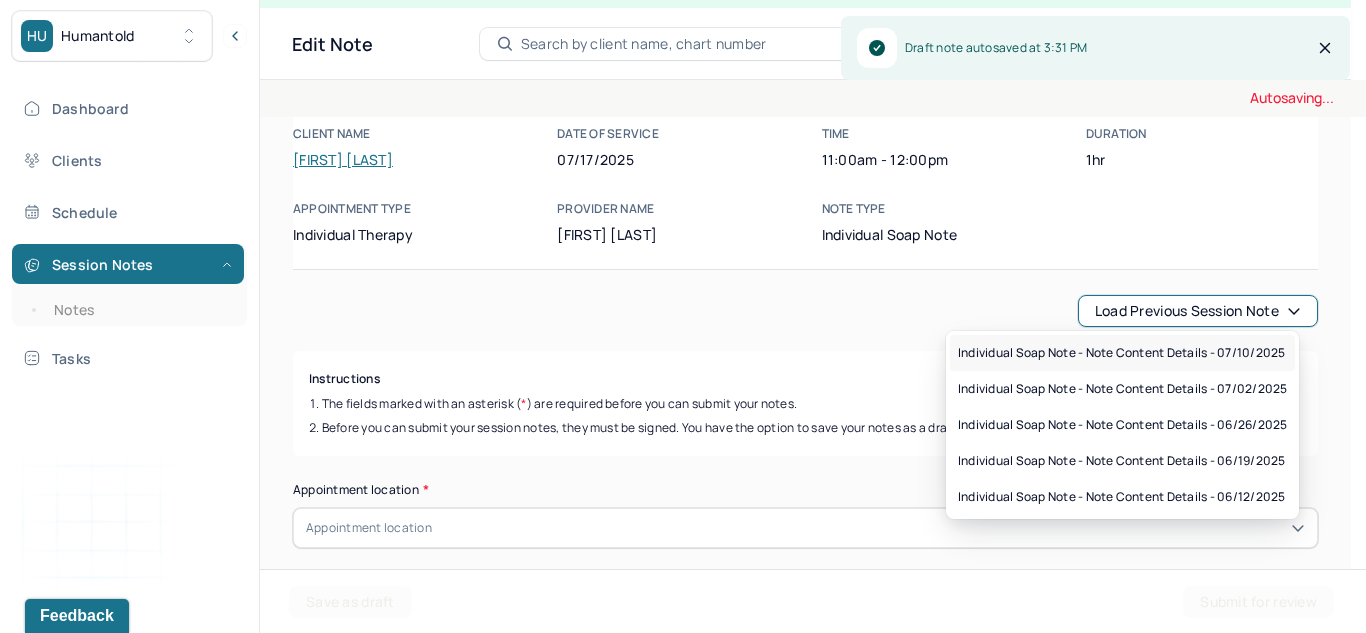 click on "Individual soap note   - Note content Details -   07/10/2025" at bounding box center (1121, 353) 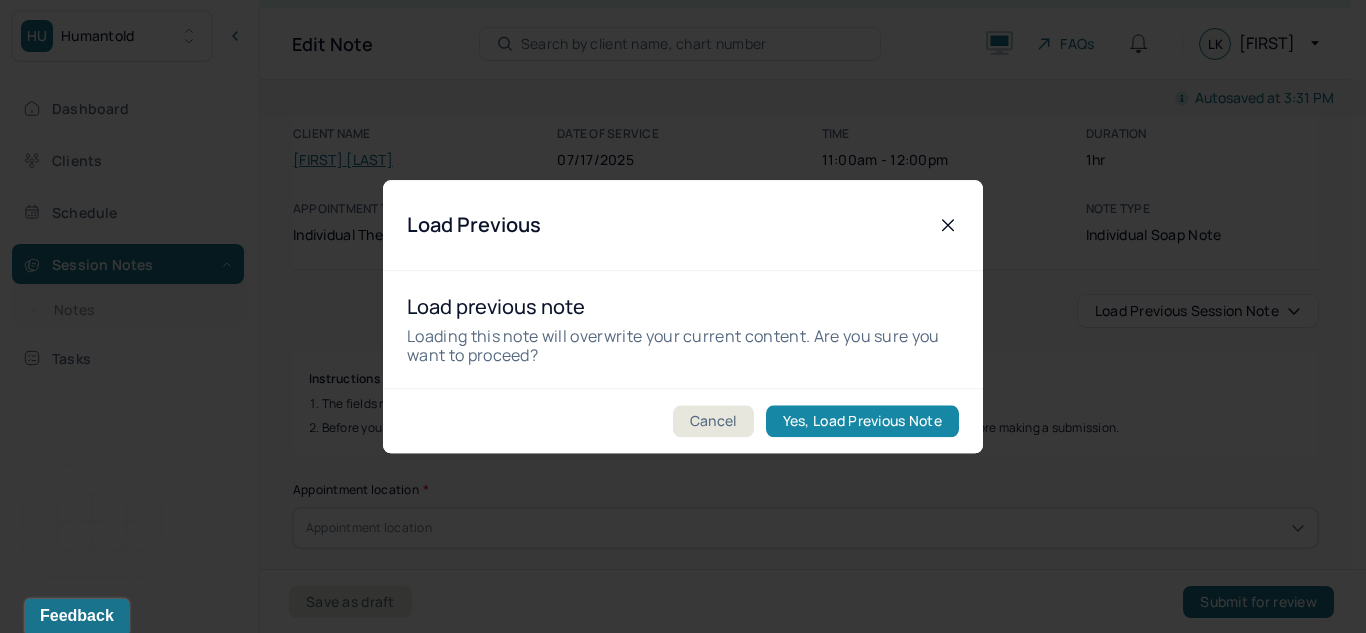 click on "Yes, Load Previous Note" at bounding box center [862, 421] 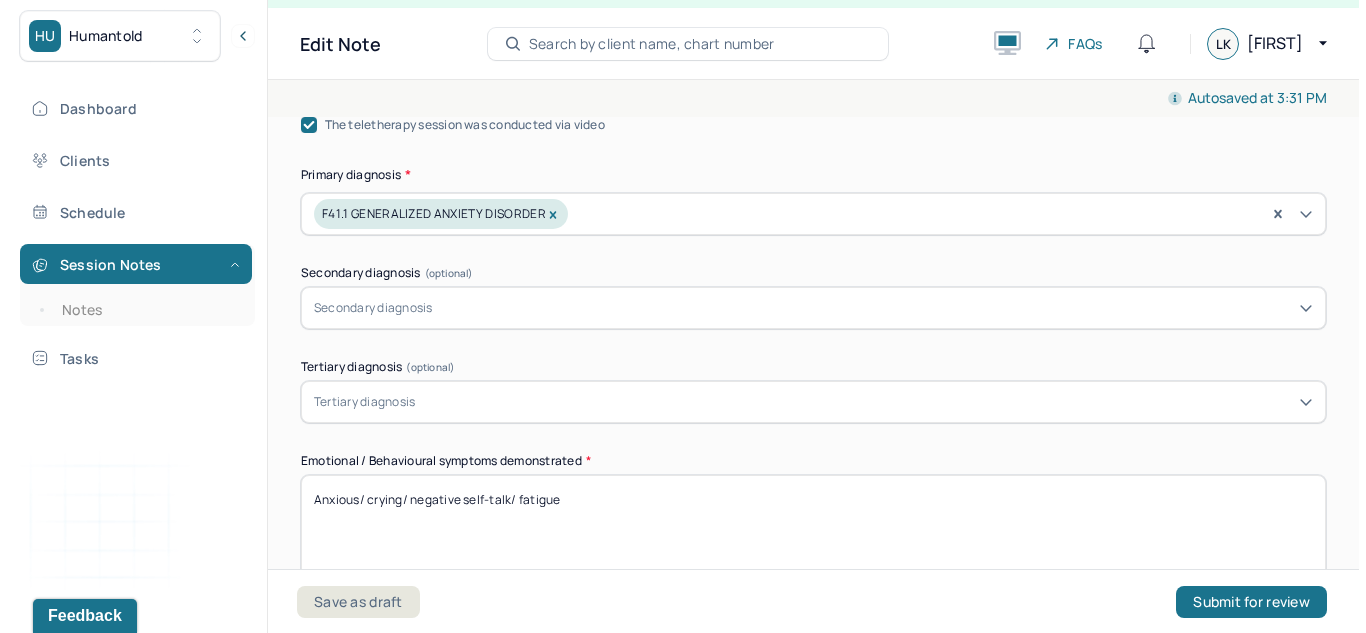 scroll, scrollTop: 718, scrollLeft: 0, axis: vertical 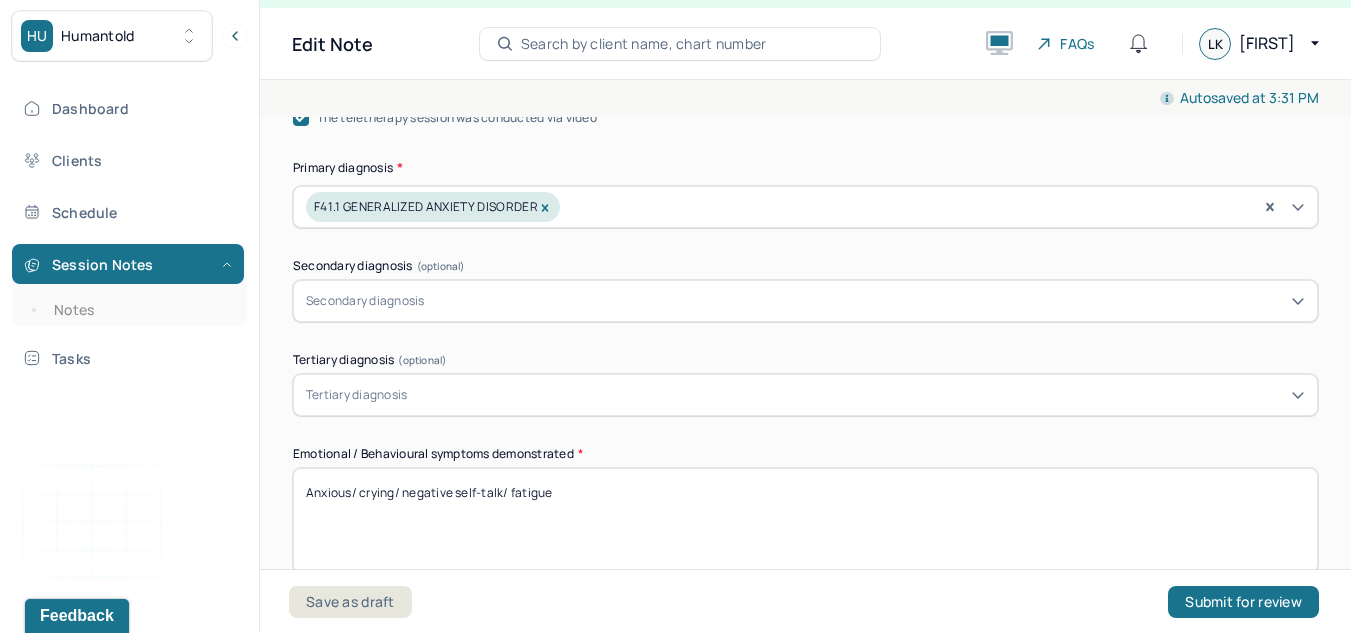 click on "Anxious/ crying/ negative self-talk/ fatigue" at bounding box center [805, 520] 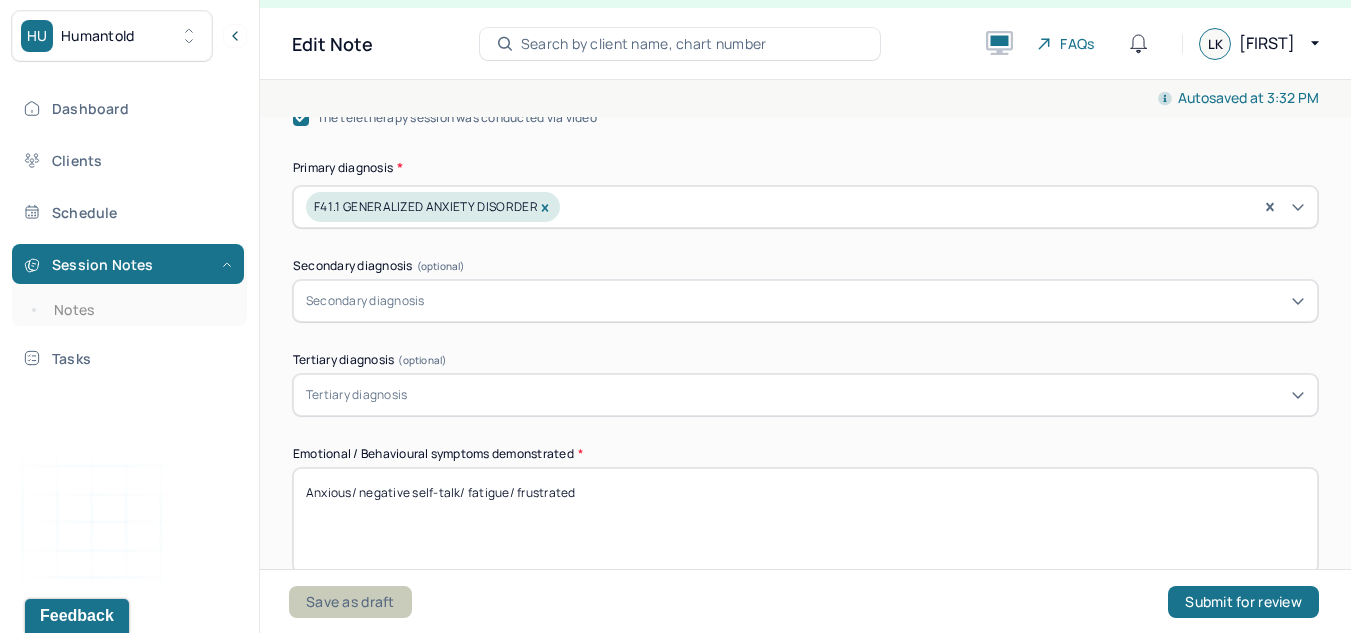 type on "Anxious/ negative self-talk/ fatigue/ frustrated" 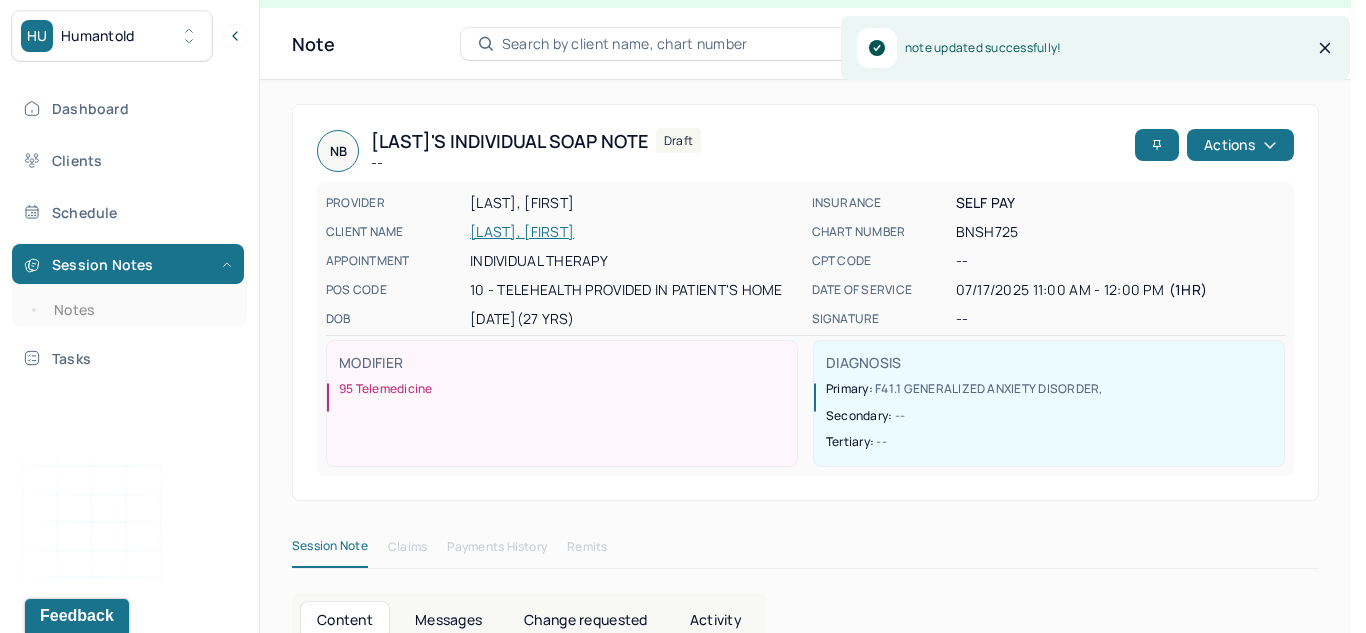 click on "Humantold" at bounding box center (98, 36) 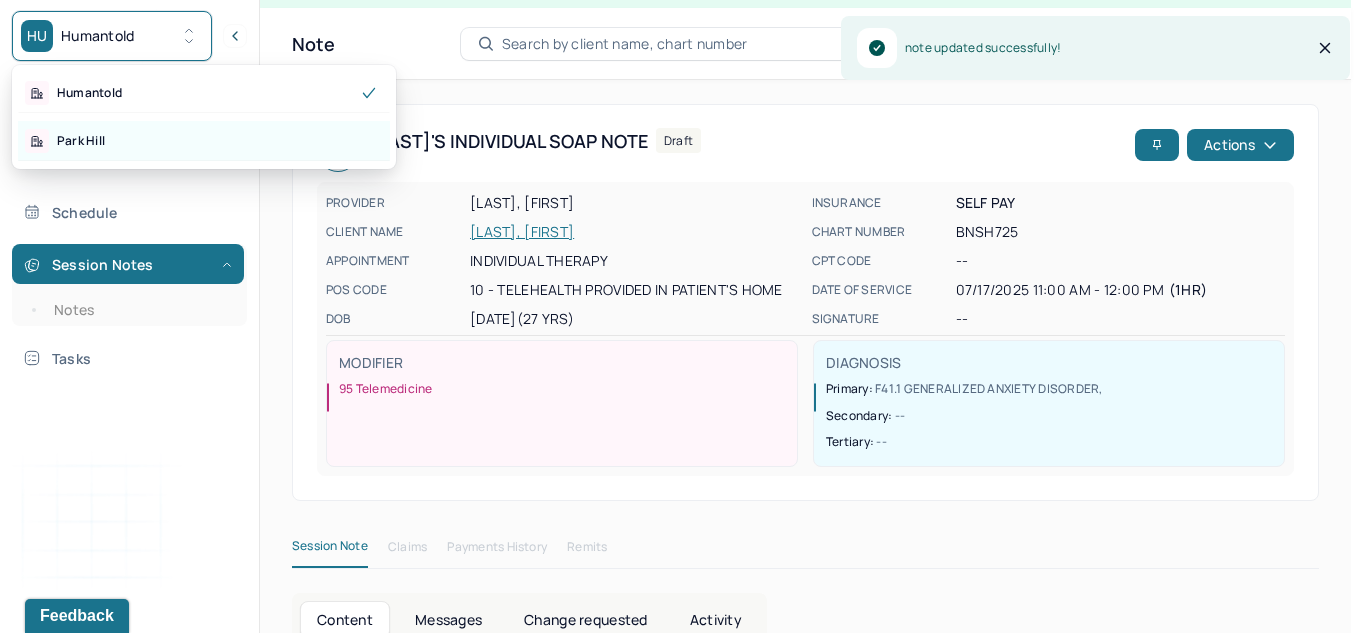 click on "Park Hill" at bounding box center [204, 141] 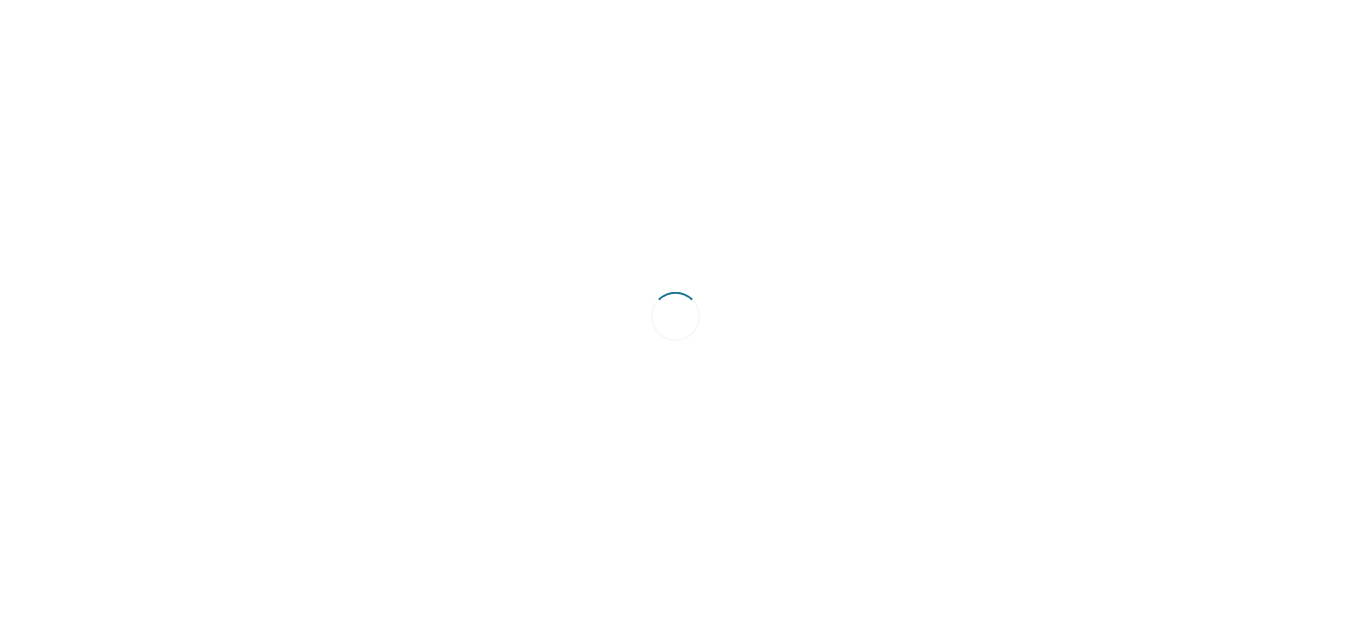 scroll, scrollTop: 0, scrollLeft: 0, axis: both 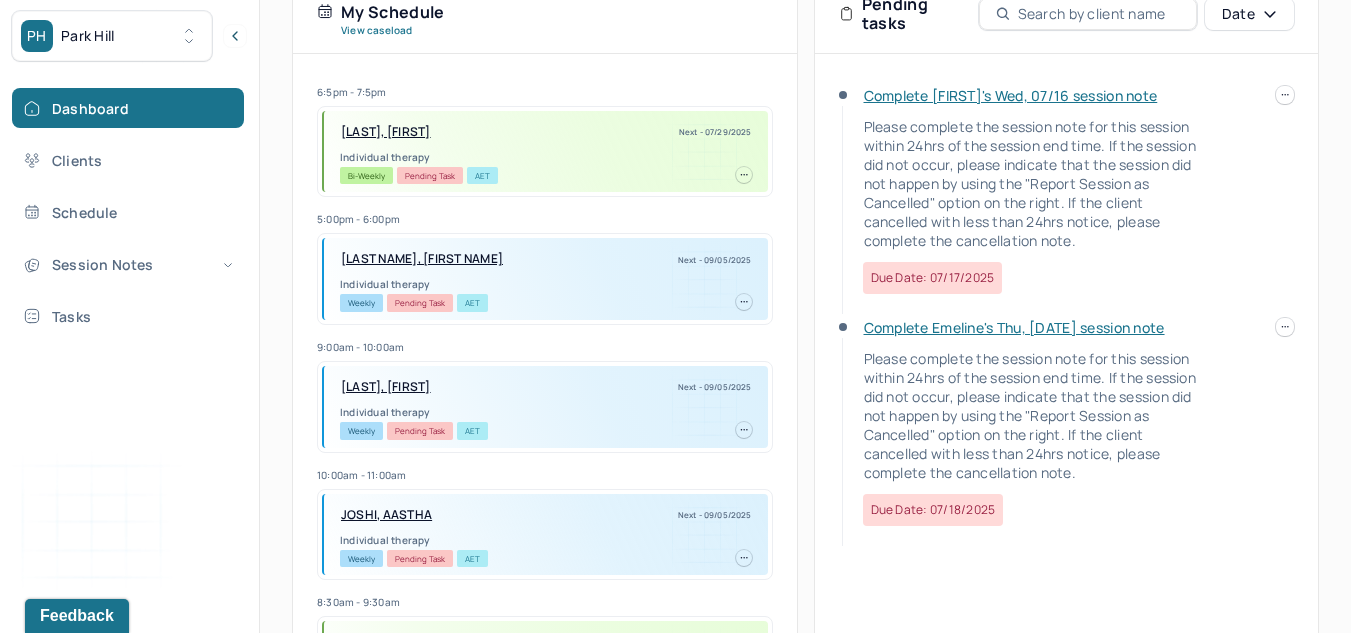 click on "PH Park Hill Dashboard Clients Schedule Session Notes Tasks LK Laura Kiernan provider Logout Diagnosis codes on session notes are currently limited to one (1). Only input the primary diagnosis. Search by client name, chart number FAQs LK Laura Let’s get you started 🚀 You can manage your caseload and availability here this week SESSIONS SCHEDULED 5 COMPLETED NOTES 2 LATE NOTES 0 My Schedule View caseload 6:5pm - 7:5pm SCHALLER, AMANDA Next - 07/29/2025 Individual therapy Bi-Weekly Pending Task AET 5:00pm - 6:00pm ABDULLAEV, JAKHONGIR Next - 09/05/2025 Individual therapy Weekly Pending Task AET 9:00am - 10:00am SHEPARD, EMELINE Next - 09/05/2025 Individual therapy Weekly Pending Task AET 10:00am - 11:00am JOSHI, AASTHA Next - 09/05/2025 Individual therapy Weekly Pending Task AET 8:30am - 9:30am CHEN, SHARON Next - 09/12/2025 Individual therapy Bi-Weekly Pending Task AET 1:00pm - 2:00pm ADAMS, SYDNEY Weekly AET" at bounding box center [675, 102] 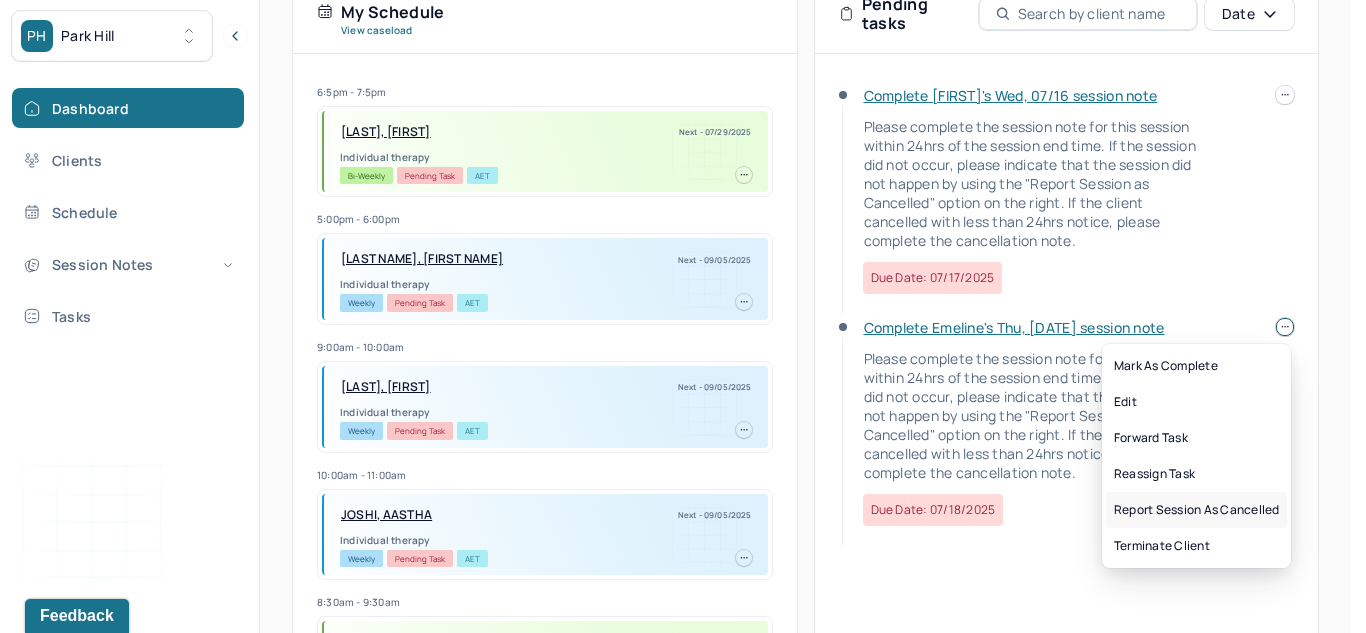 click on "Report session as cancelled" at bounding box center [1196, 510] 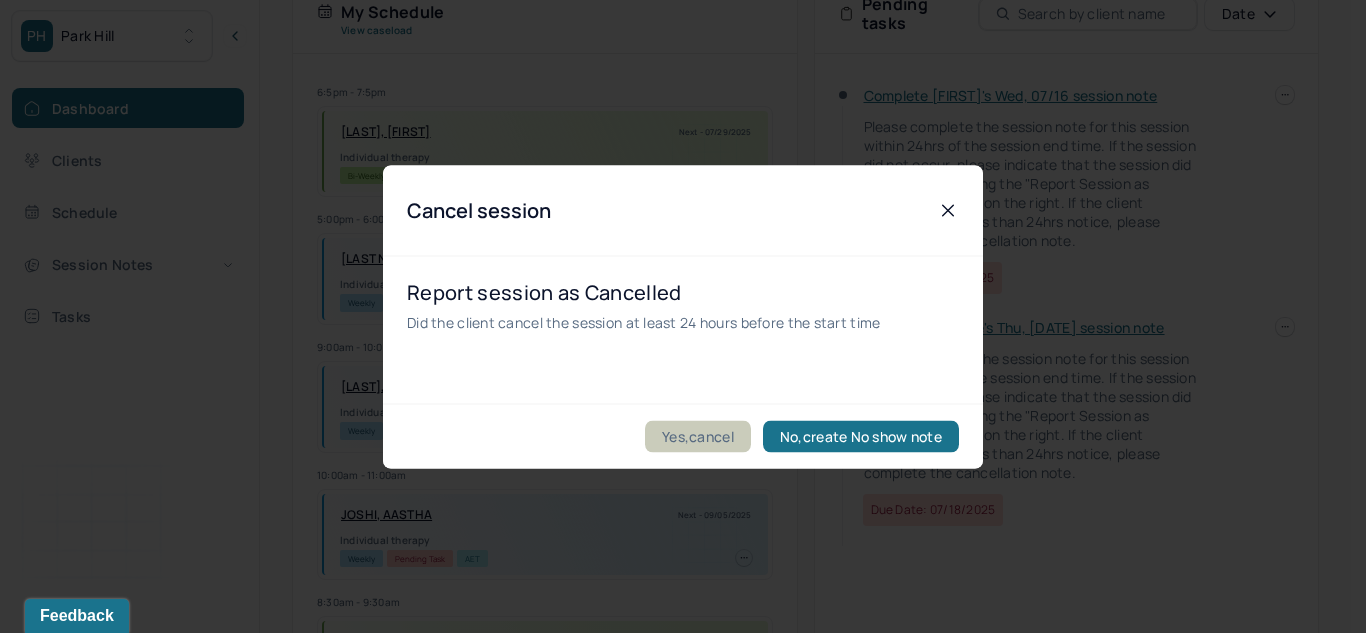 click on "Yes,cancel" at bounding box center (698, 436) 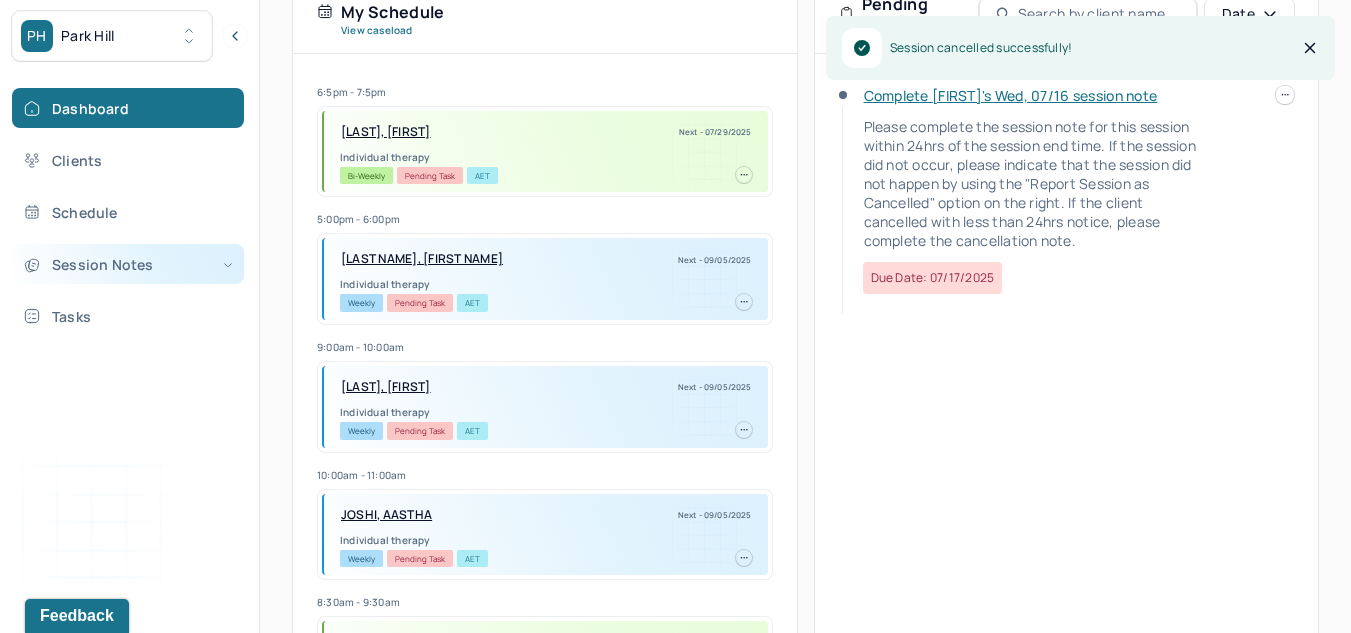 click on "Session Notes" at bounding box center (128, 264) 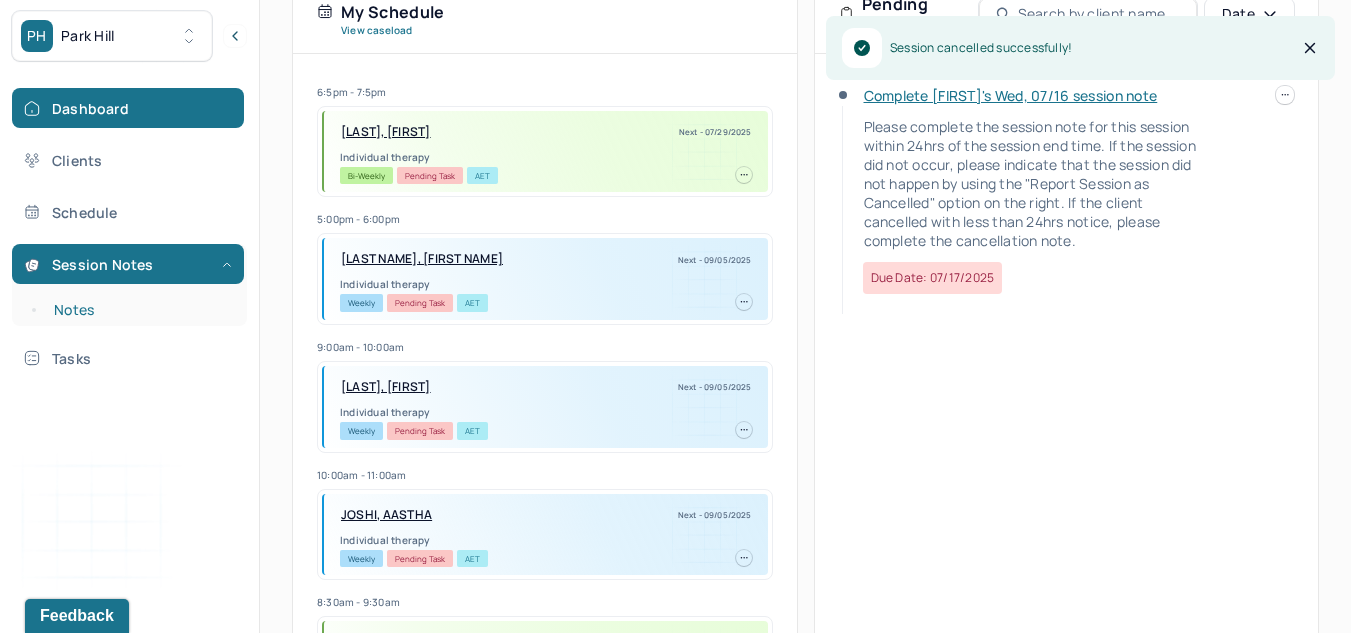 click on "Notes" at bounding box center [139, 310] 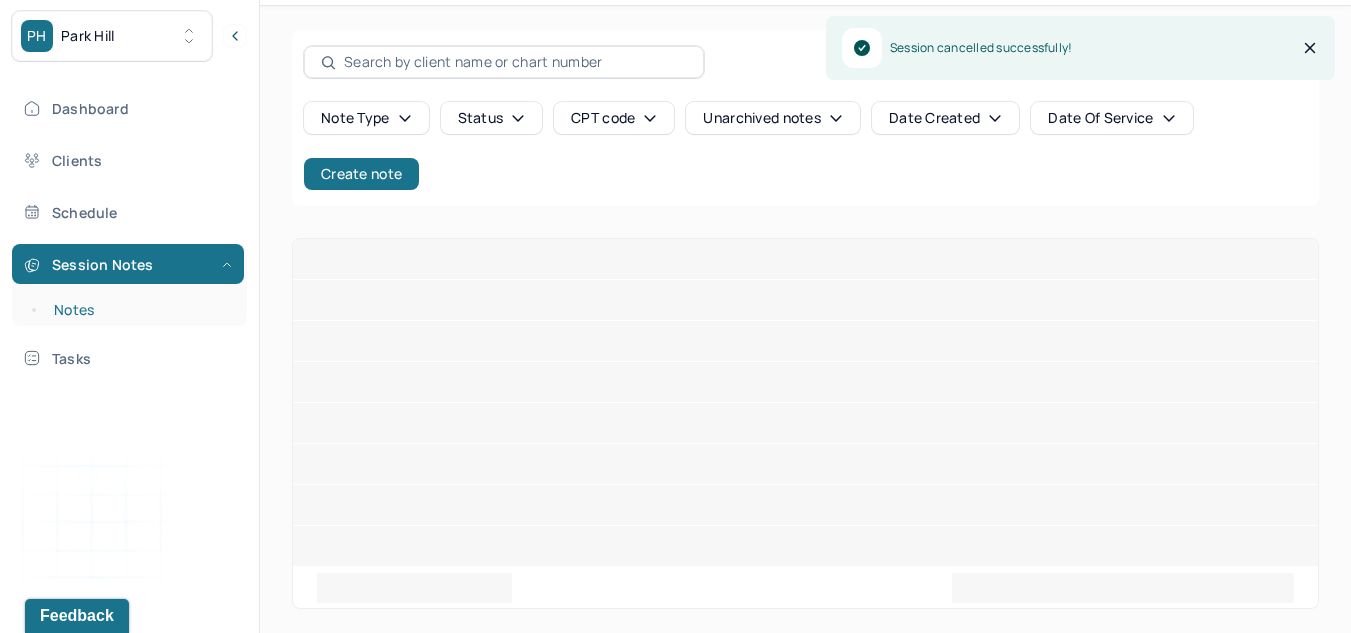 scroll, scrollTop: 0, scrollLeft: 0, axis: both 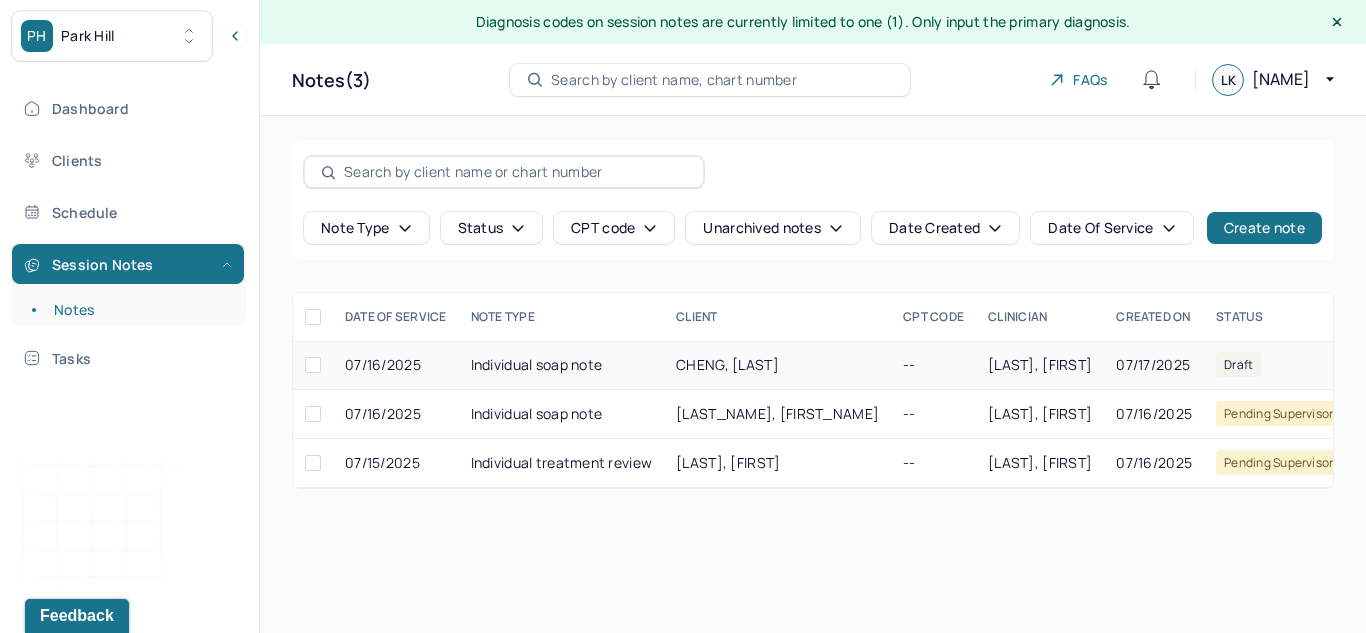 click on "Individual soap note" at bounding box center [562, 365] 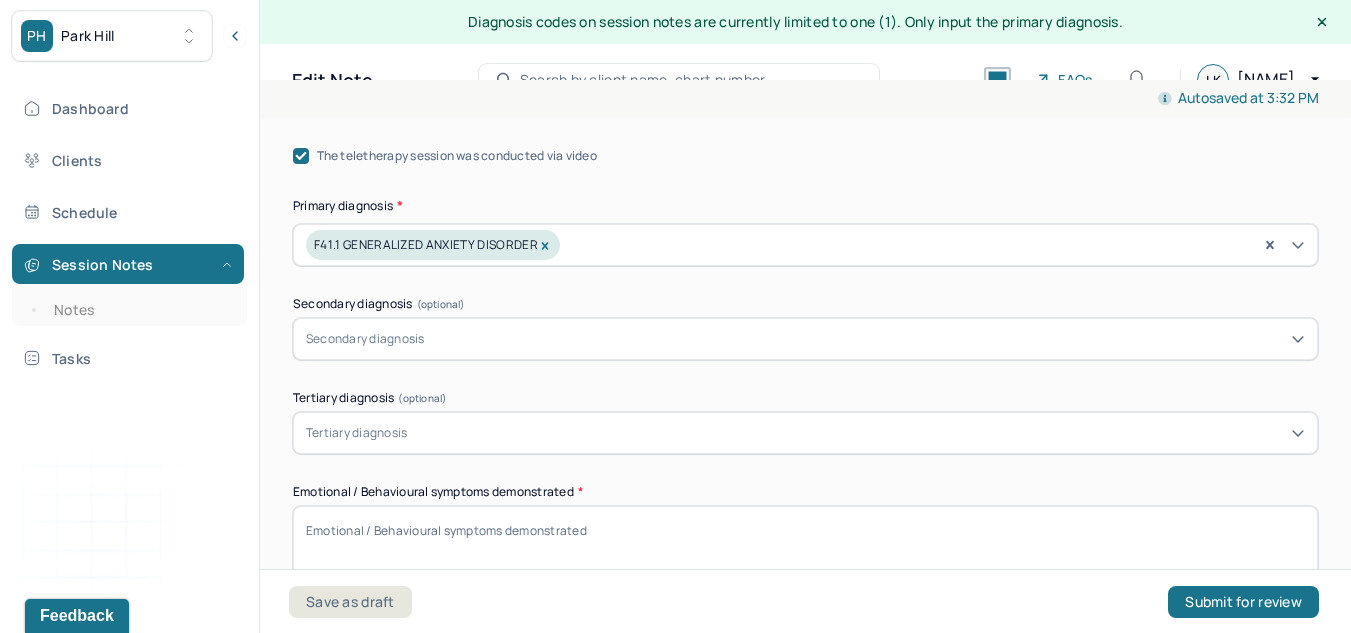 scroll, scrollTop: 660, scrollLeft: 0, axis: vertical 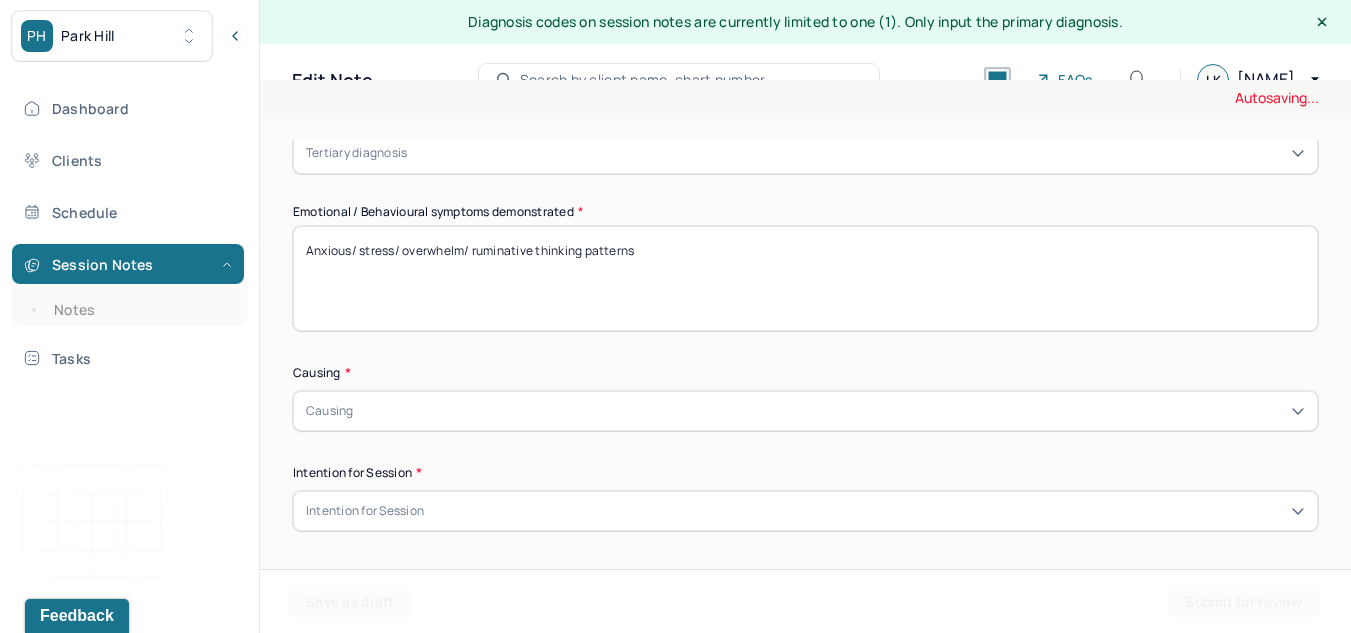type on "Anxious/ stress/ overwhelm/ ruminative thinking patterns" 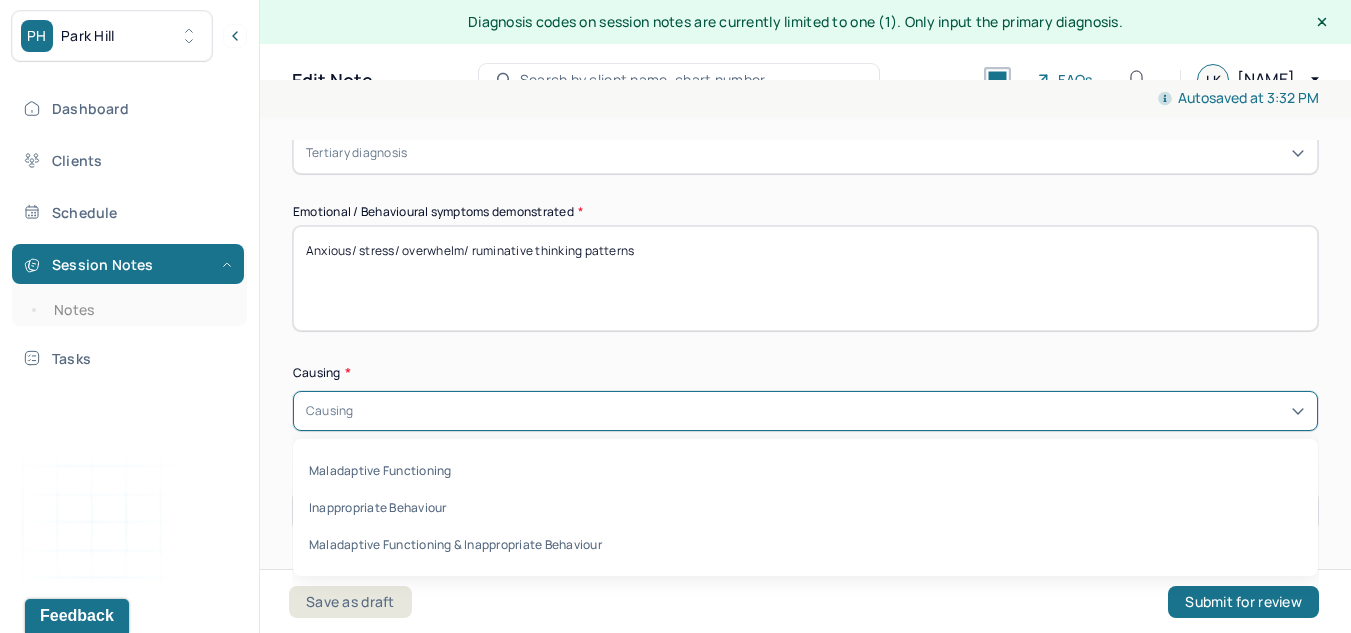 click on "Causing" at bounding box center (805, 411) 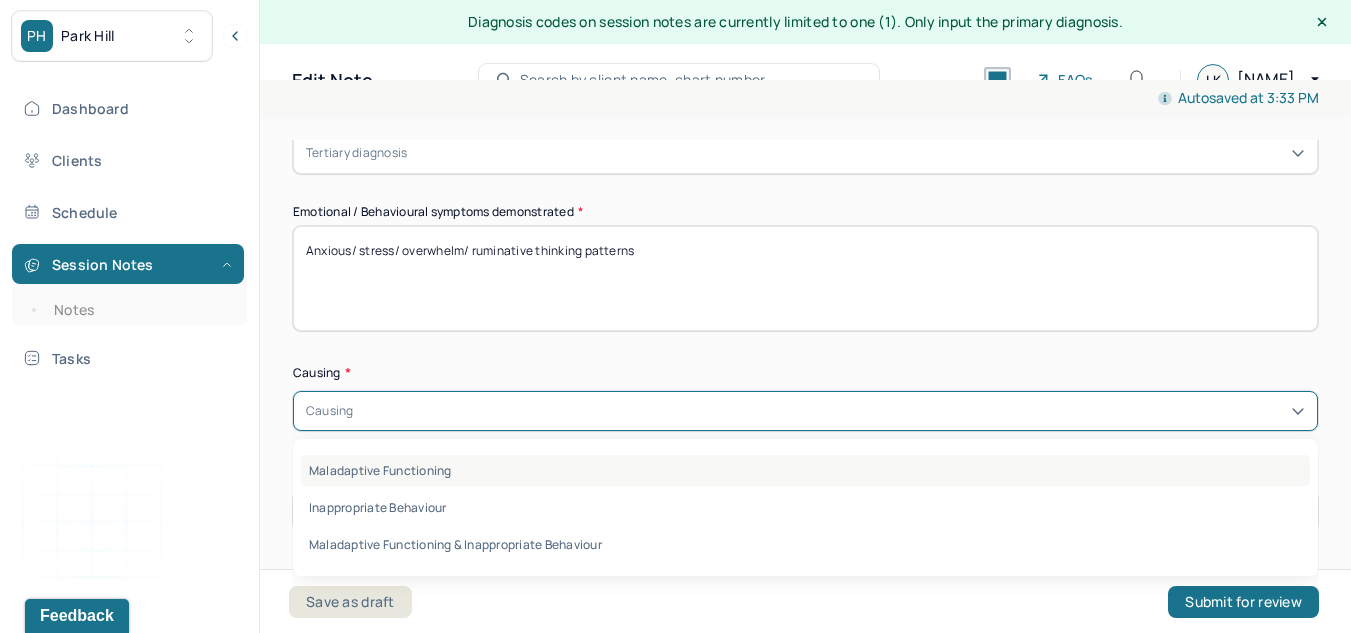click on "Maladaptive Functioning" at bounding box center [805, 470] 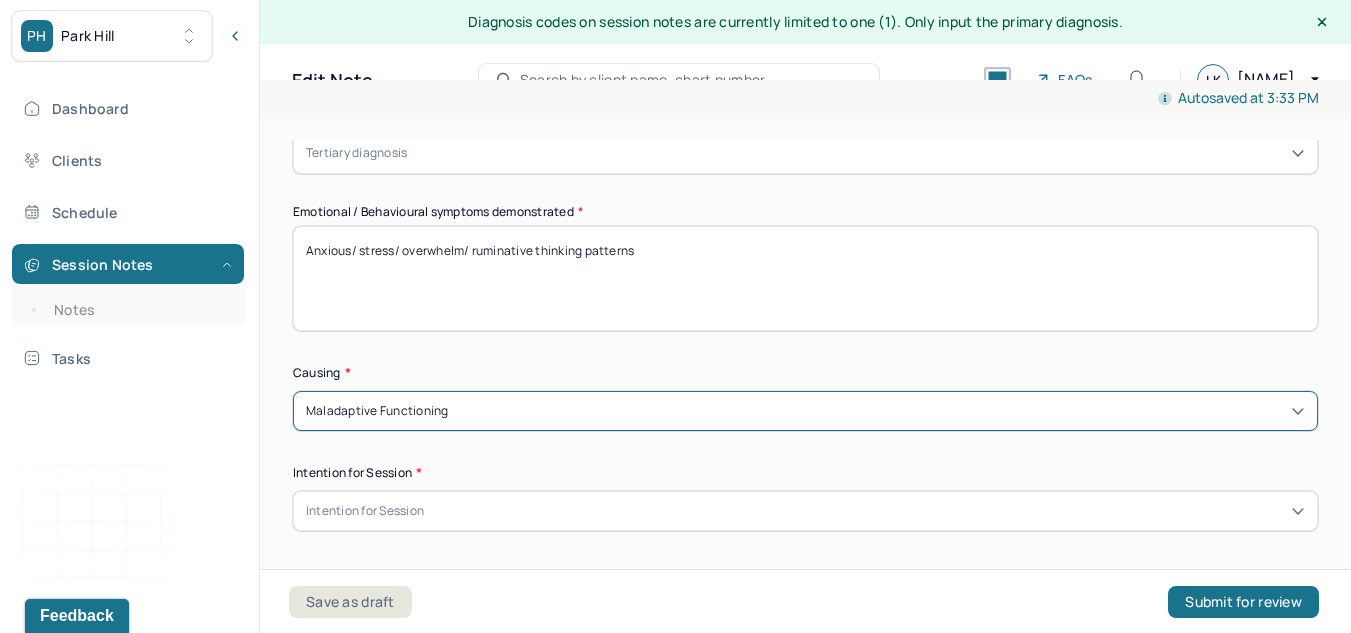 scroll, scrollTop: 1004, scrollLeft: 0, axis: vertical 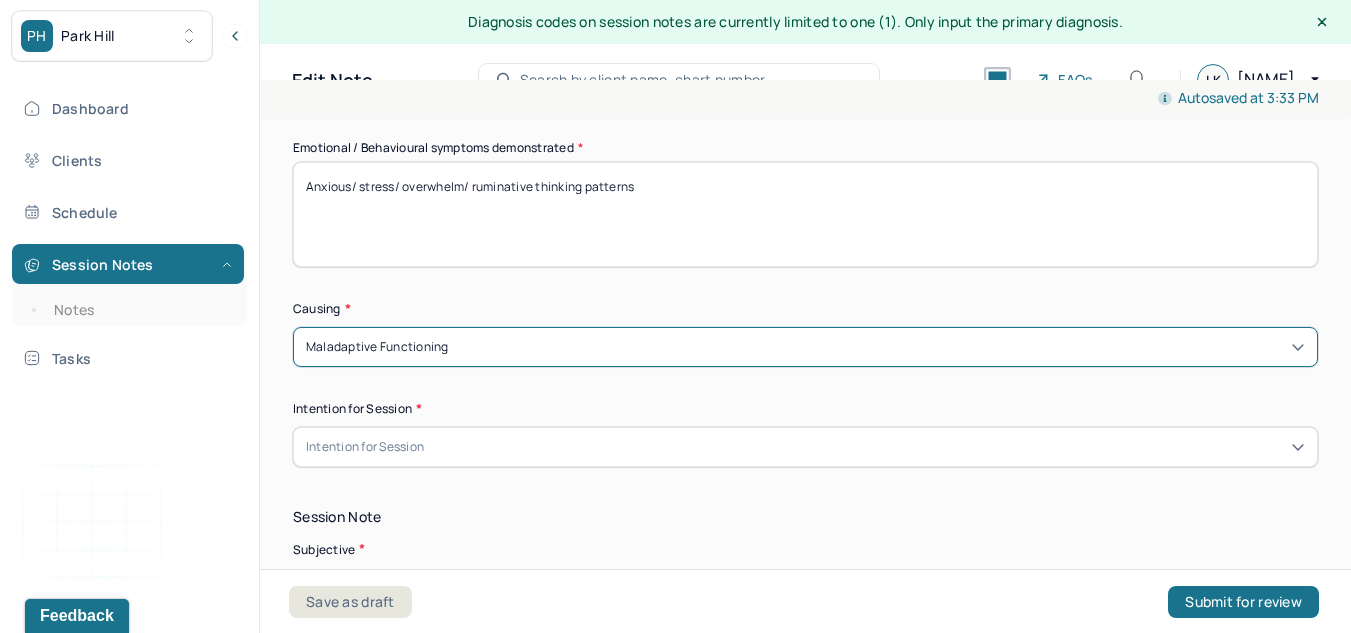 click on "Intention for Session" at bounding box center (365, 447) 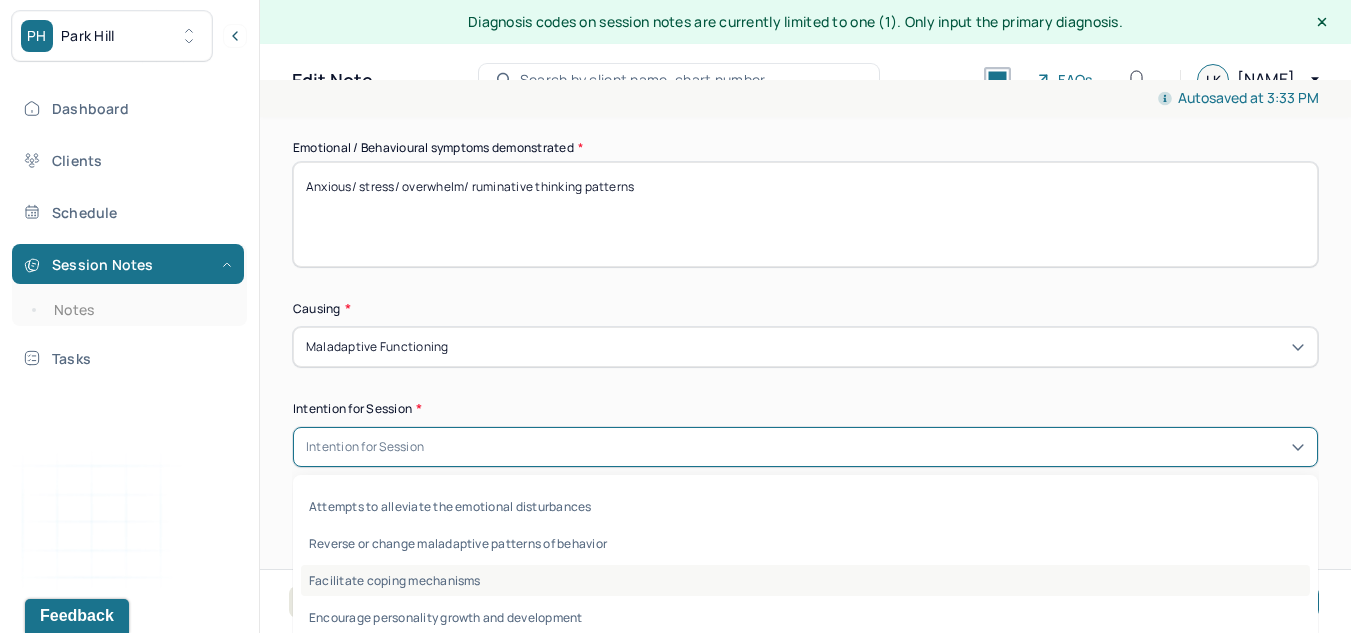 click on "Facilitate coping mechanisms" at bounding box center [805, 580] 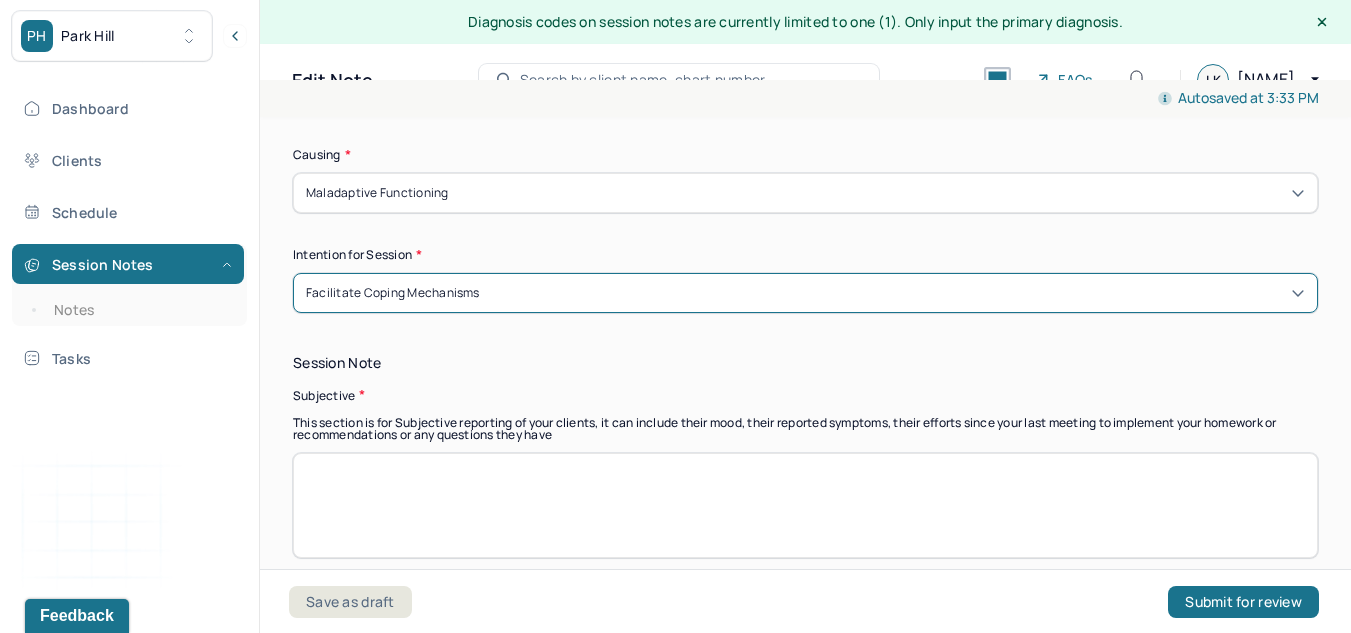 scroll, scrollTop: 1162, scrollLeft: 0, axis: vertical 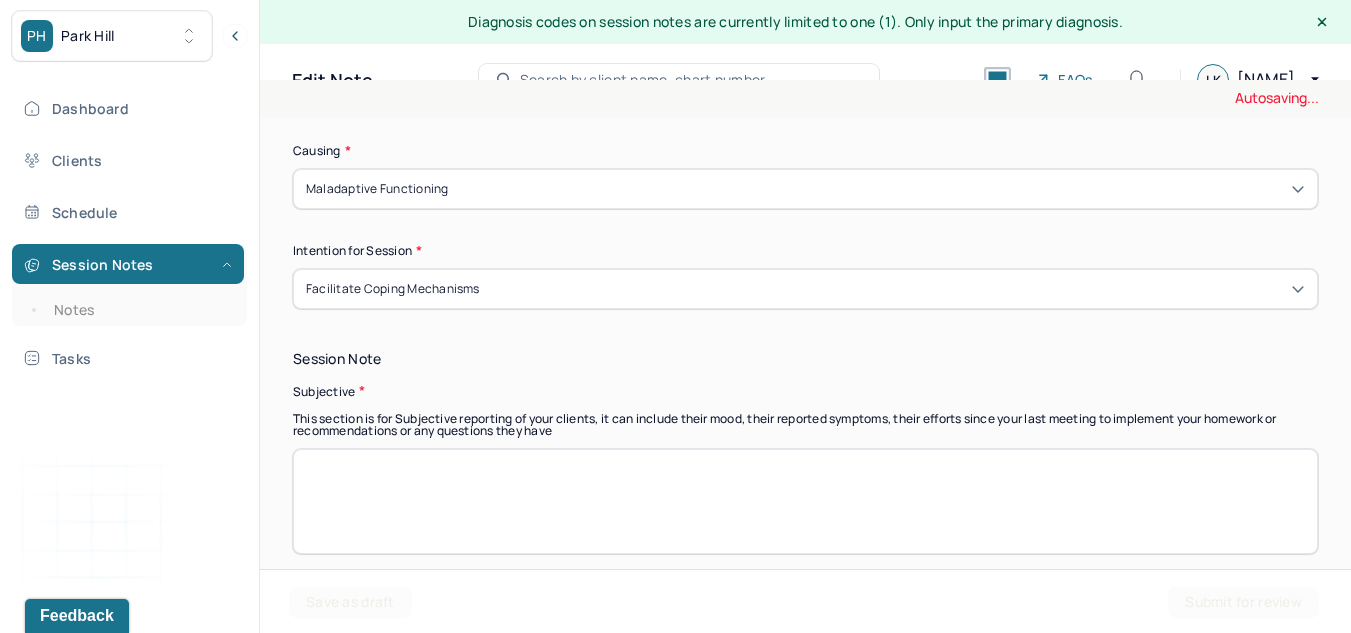 click at bounding box center (805, 501) 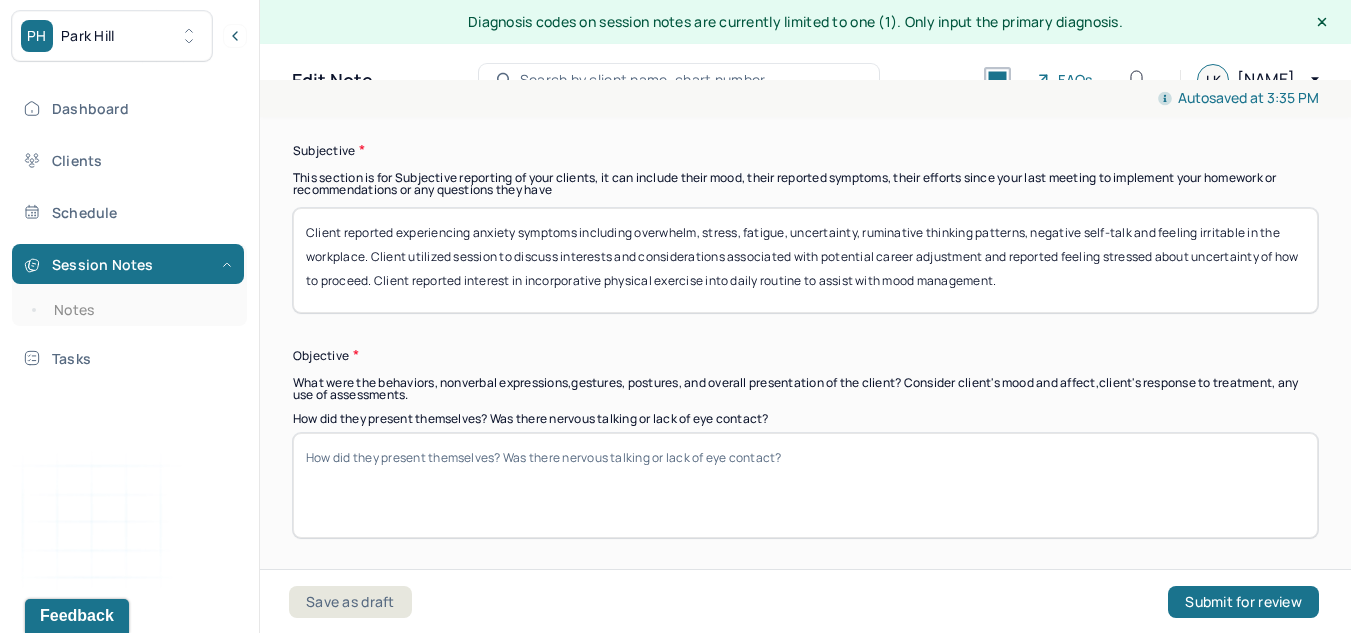 scroll, scrollTop: 1404, scrollLeft: 0, axis: vertical 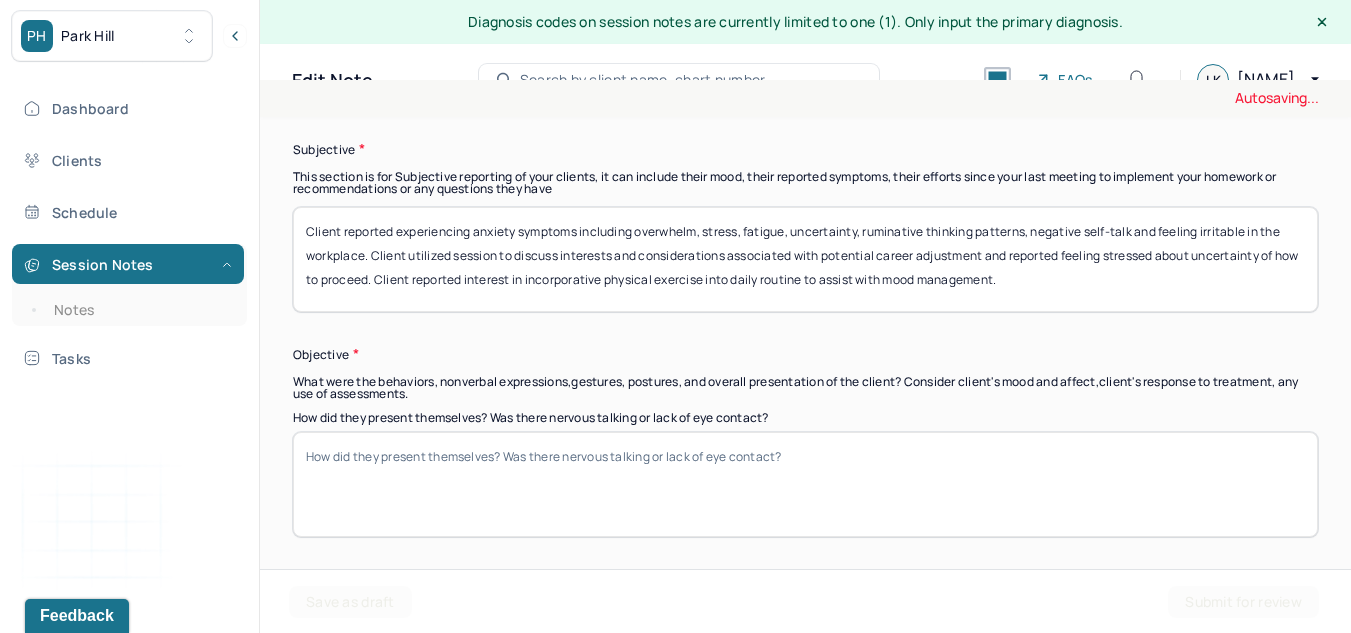type on "Client reported experiencing anxiety symptoms including overwhelm, stress, fatigue, uncertainty, ruminative thinking patterns, negative self-talk and feeling irritable in the workplace. Client utilized session to discuss interests and considerations associated with potential career adjustment and reported feeling stressed about uncertainty of how to proceed. Client reported interest in incorporative physical exercise into daily routine to assist with mood management." 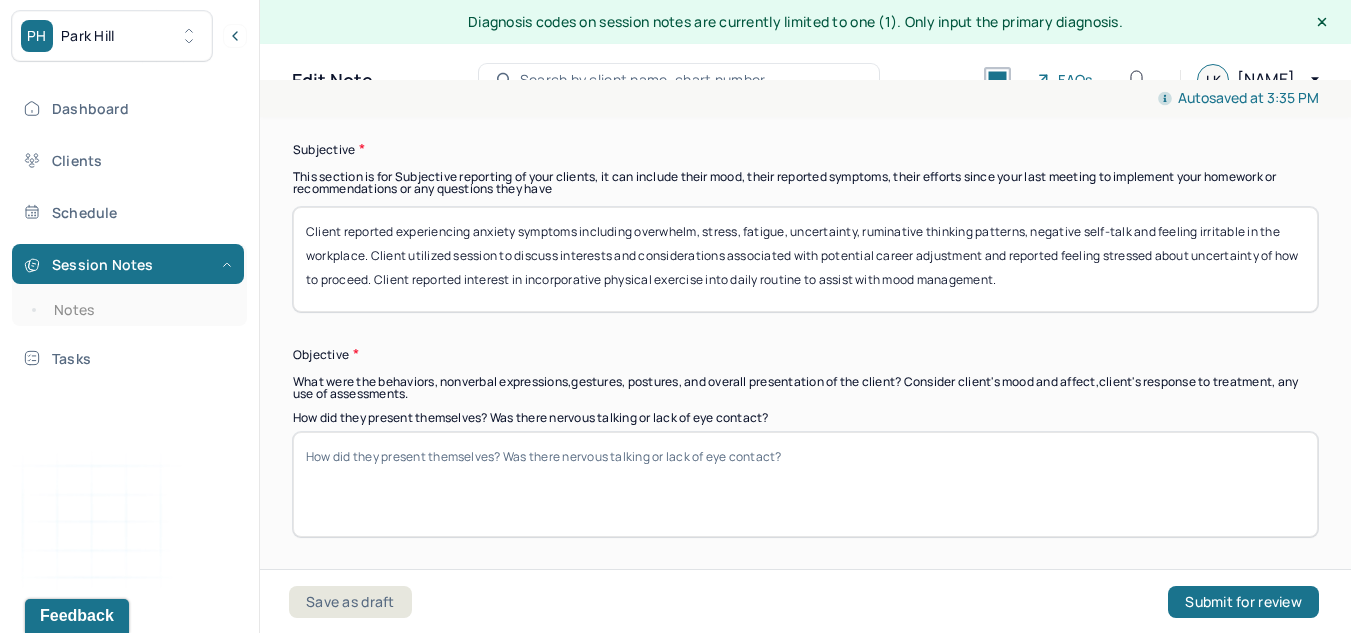 click on "How did they present themselves? Was there nervous talking or lack of eye contact?" at bounding box center (805, 484) 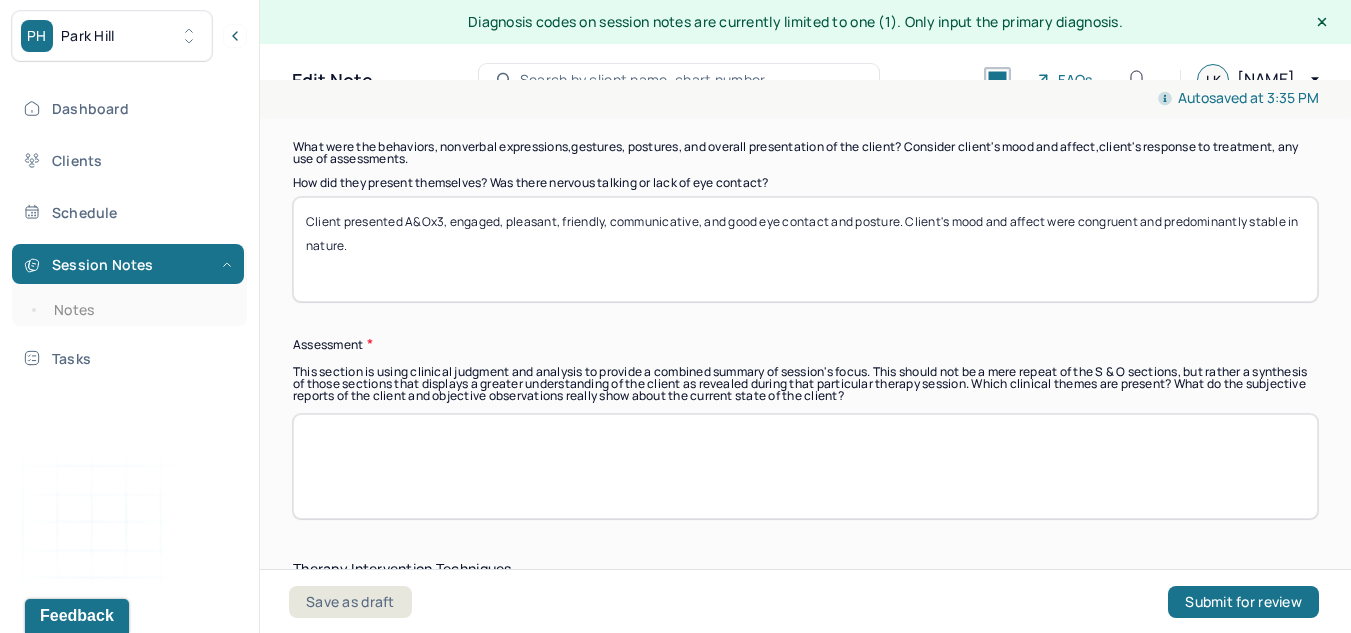 scroll, scrollTop: 1636, scrollLeft: 0, axis: vertical 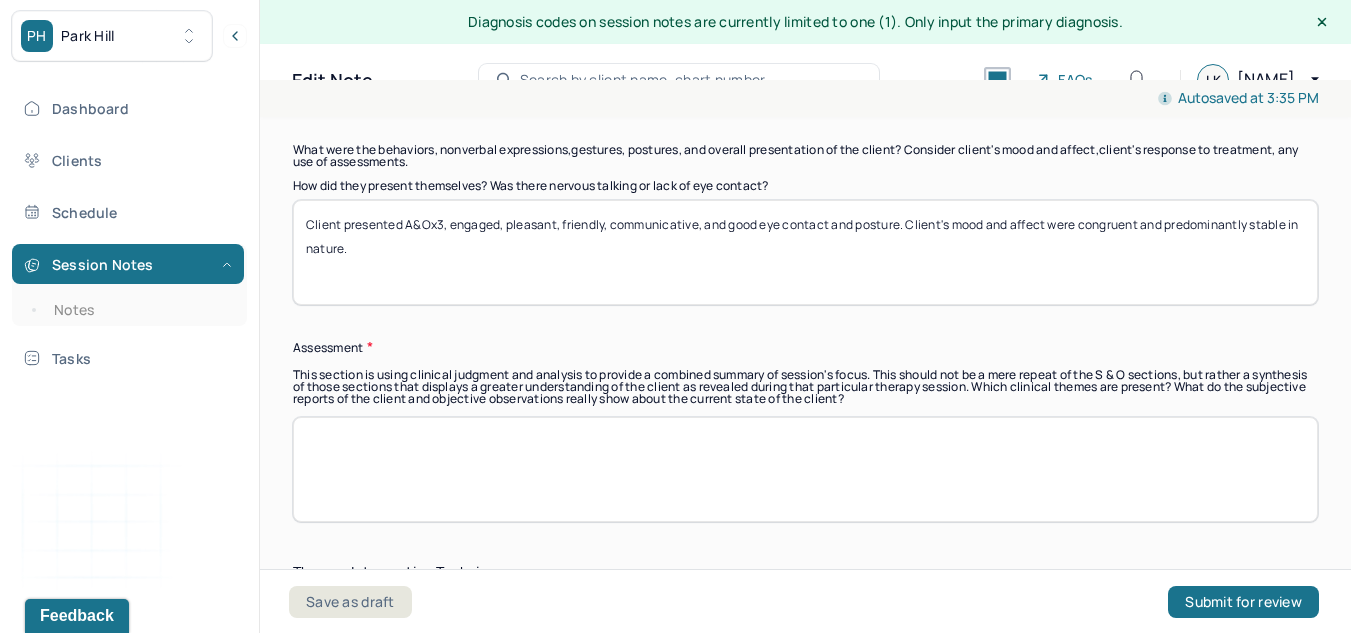 type on "Client presented A&Ox3, engaged, pleasant, friendly, communicative, and good eye contact and posture. Client's mood and affect were congruent and predominantly stable in nature." 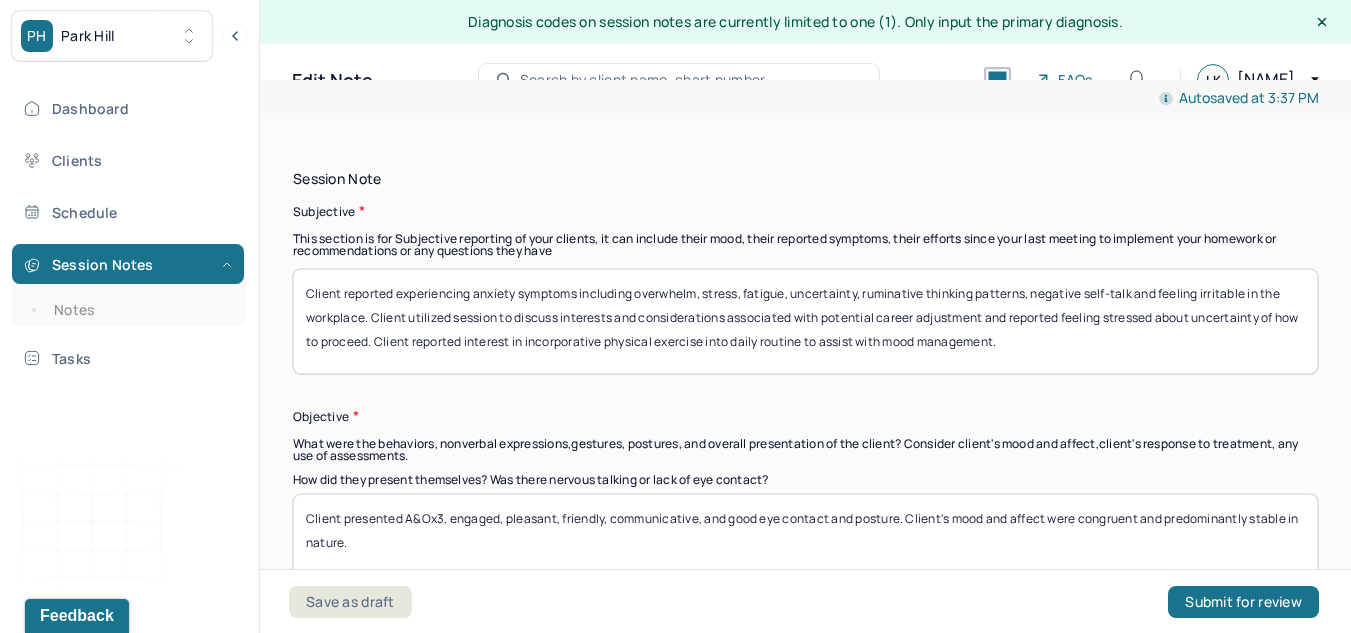 scroll, scrollTop: 1343, scrollLeft: 0, axis: vertical 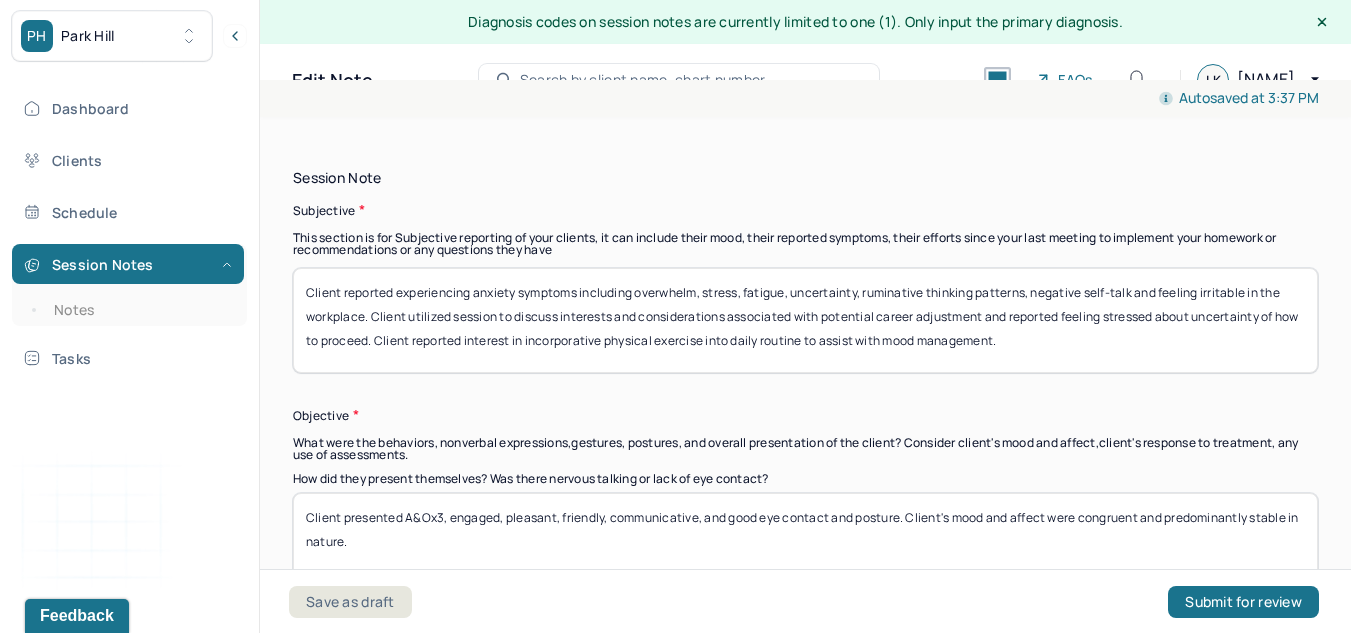 type on "Client is struggling with anxiety symptoms associated with recent interpersonal exchanges in the workplace and with family members, as well as considerations regarding potential career change. Anxiety symptoms are characterized by difficulty upholding internal and external boundaries, low self-confidence, all-or-nothing thinking patterns, rumination, and feeling irritable and stressed. C" 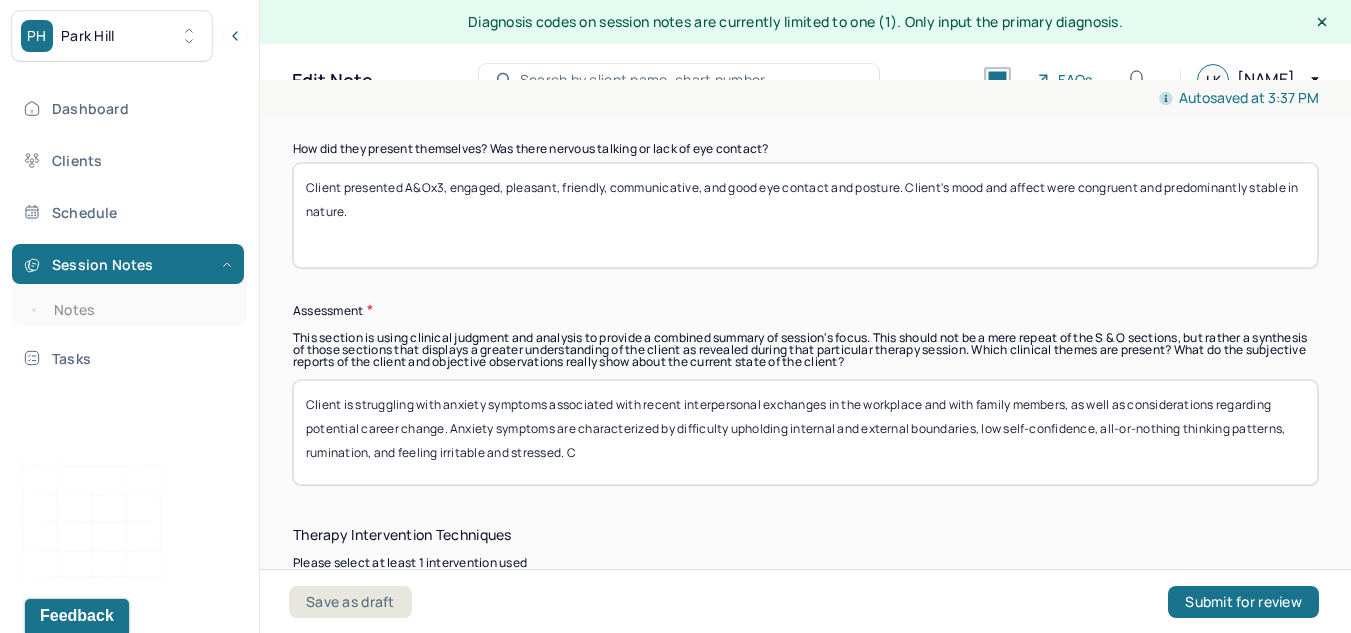 scroll, scrollTop: 1675, scrollLeft: 0, axis: vertical 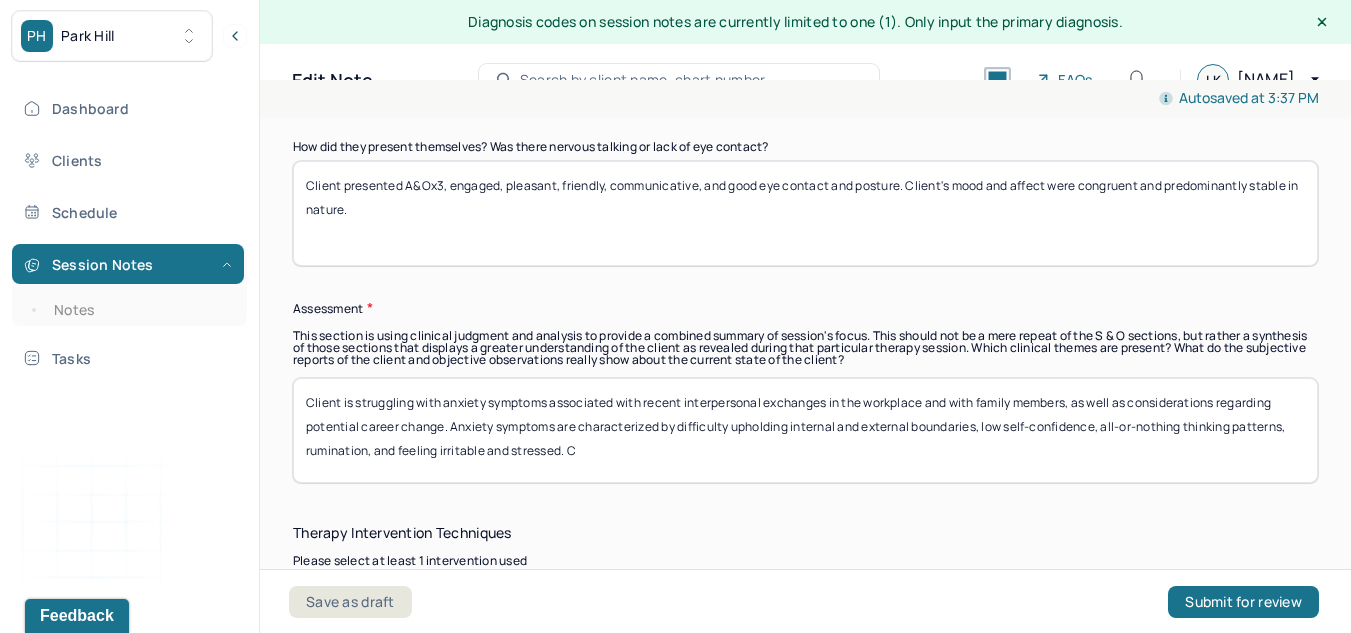type on "Client reported experiencing anxiety and burnout symptoms including overwhelm, stress, fatigue, uncertainty, ruminative thinking patterns, negative self-talk and feeling irritable in the workplace. Client utilized session to discuss interests and considerations associated with potential career adjustment and reported feeling stressed about uncertainty of how to proceed. Client reported interest in incorporative physical exercise into daily routine to assist with mood management." 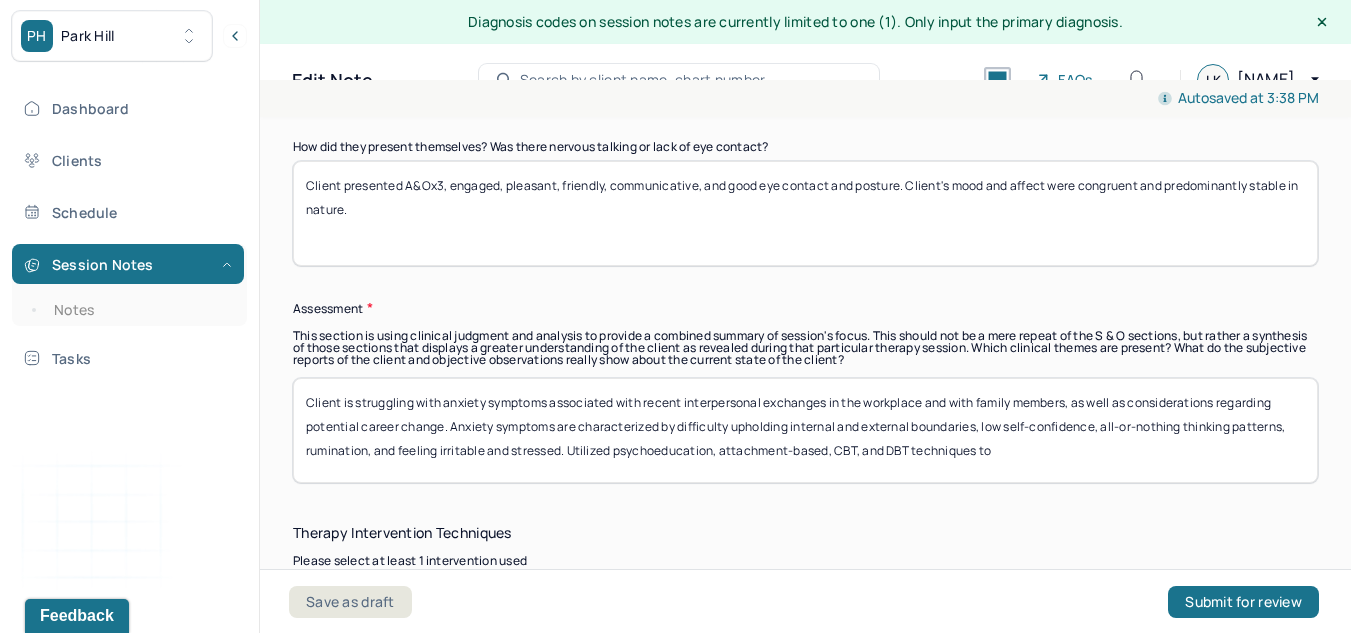click on "Client is struggling with anxiety symptoms associated with recent interpersonal exchanges in the workplace and with family members, as well as considerations regarding potential career change. Anxiety symptoms are characterized by difficulty upholding internal and external boundaries, low self-confidence, all-or-nothing thinking patterns, rumination, and feeling irritable and stressed. Utilized psychoeducation, attachment-based techniques, CBT, and DBT techniques to" at bounding box center (805, 430) 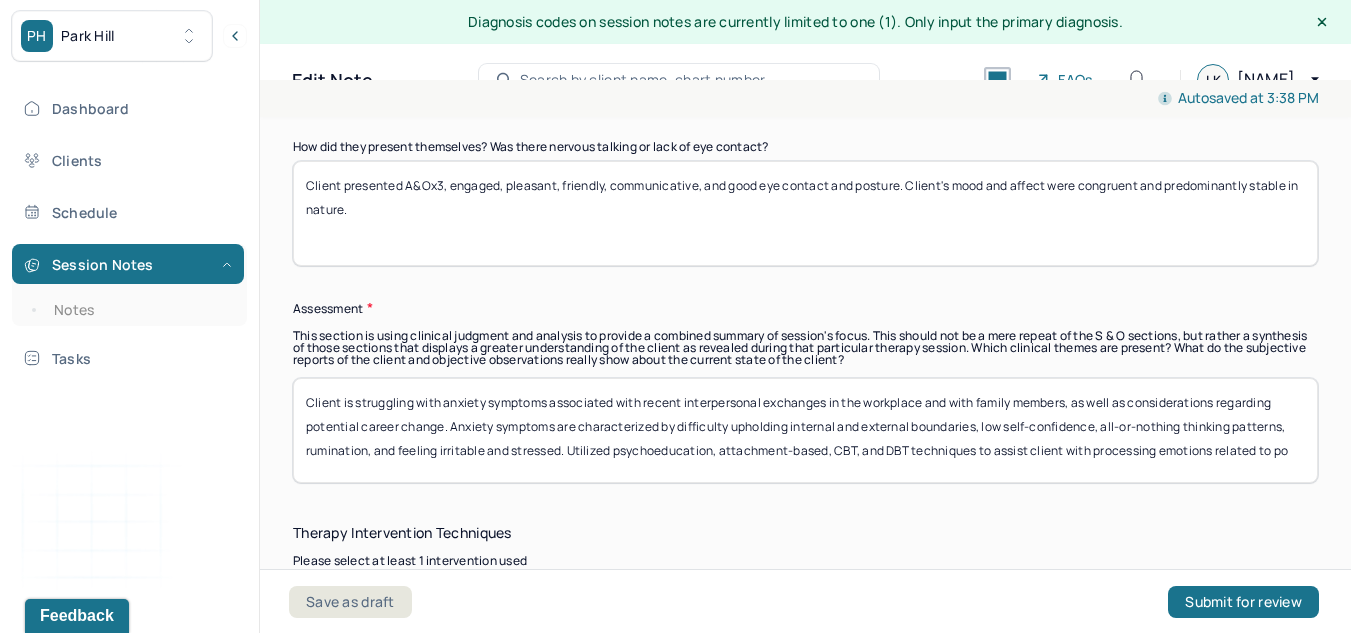 scroll, scrollTop: 1, scrollLeft: 0, axis: vertical 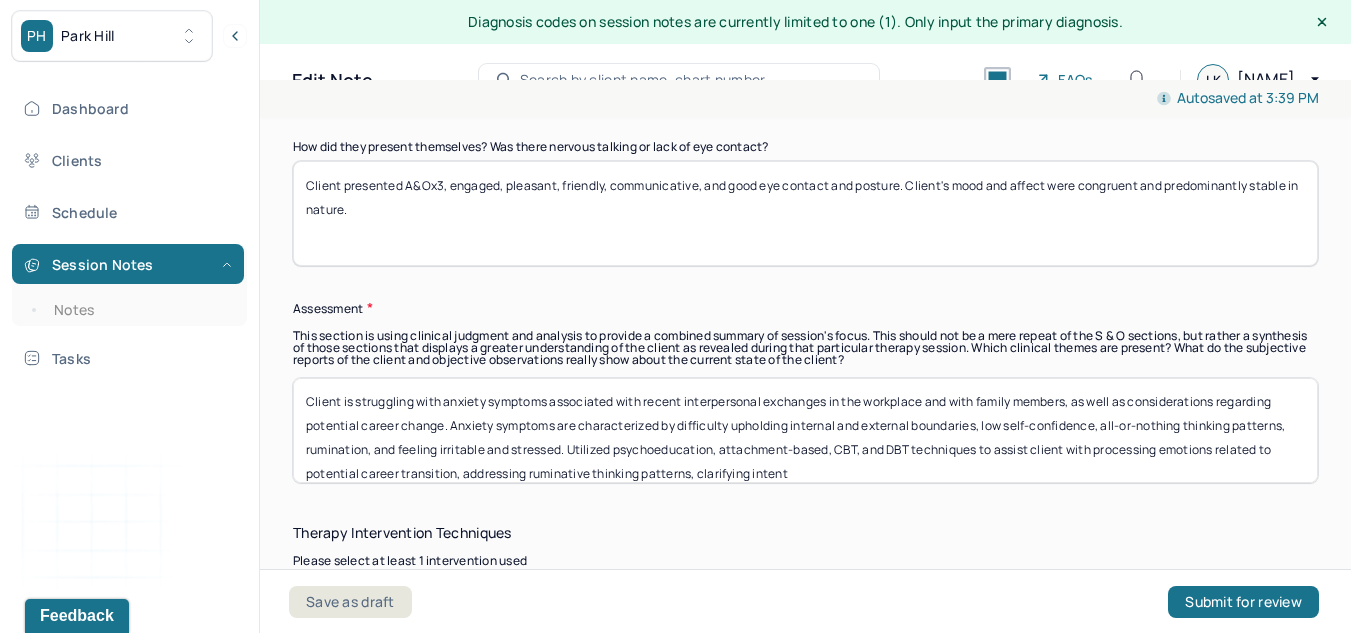 click on "Client is struggling with anxiety symptoms associated with recent interpersonal exchanges in the workplace and with family members, as well as considerations regarding potential career change. Anxiety symptoms are characterized by difficulty upholding internal and external boundaries, low self-confidence, all-or-nothing thinking patterns, rumination, and feeling irritable and stressed. Utilized psychoeducation, attachment-based, CBT, and DBT techniques to assist client with processing emotions related to potential career transition, addressing ruminative thinking patterns, clarifying intent" at bounding box center [805, 430] 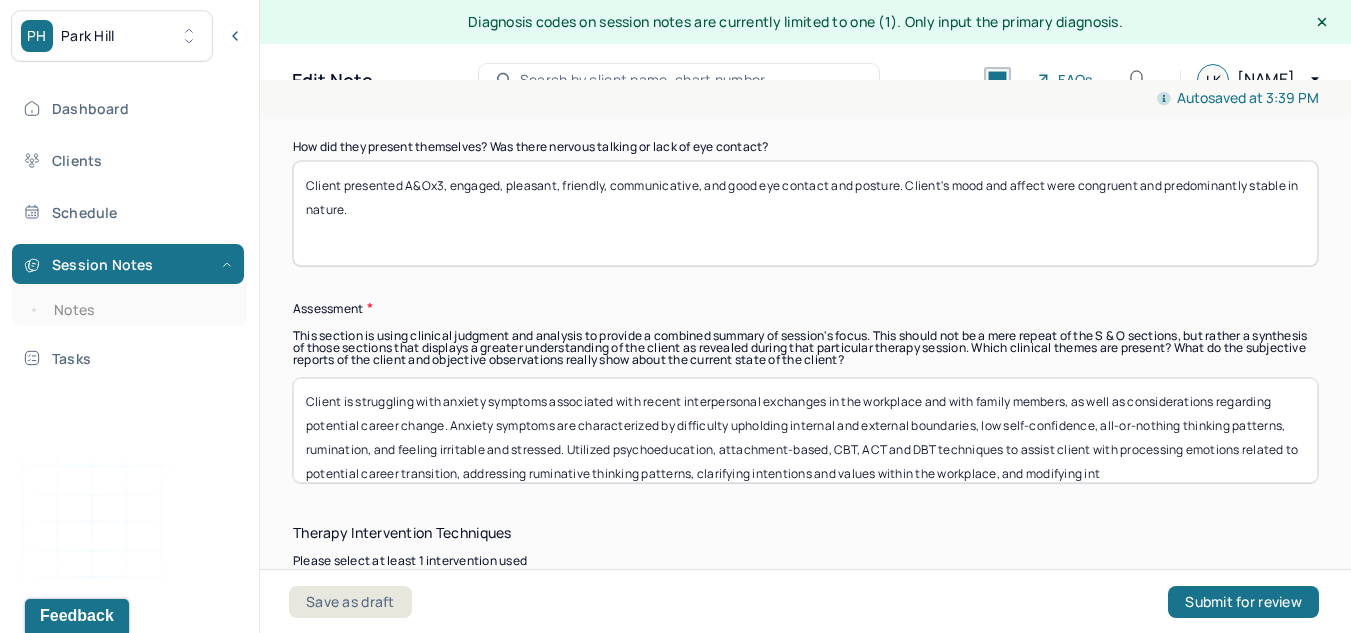 scroll, scrollTop: 25, scrollLeft: 0, axis: vertical 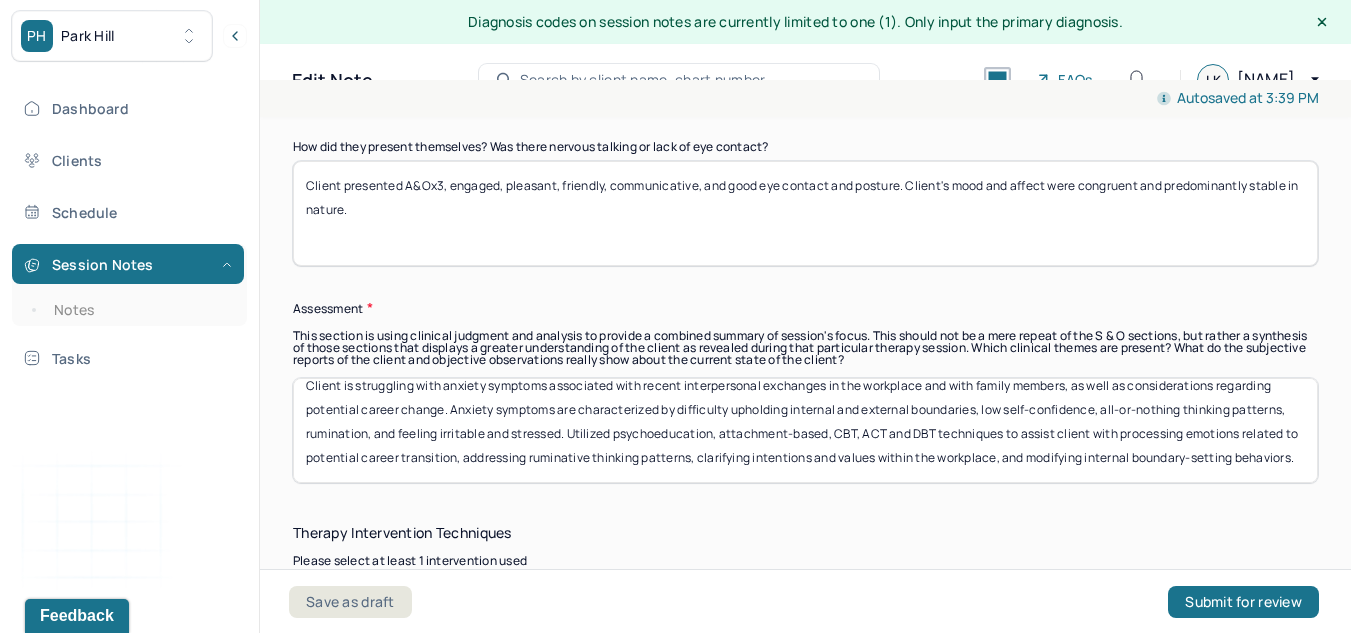 click on "Client is struggling with anxiety symptoms associated with recent interpersonal exchanges in the workplace and with family members, as well as considerations regarding potential career change. Anxiety symptoms are characterized by difficulty upholding internal and external boundaries, low self-confidence, all-or-nothing thinking patterns, rumination, and feeling irritable and stressed. Utilized psychoeducation, attachment-based, CBT, ACT and DBT techniques to assist client with processing emotions related to potential career transition, addressing ruminative thinking patterns, clarifying intentions and values within the workplace, and modifying internal boundary-setting behaviors." at bounding box center (805, 430) 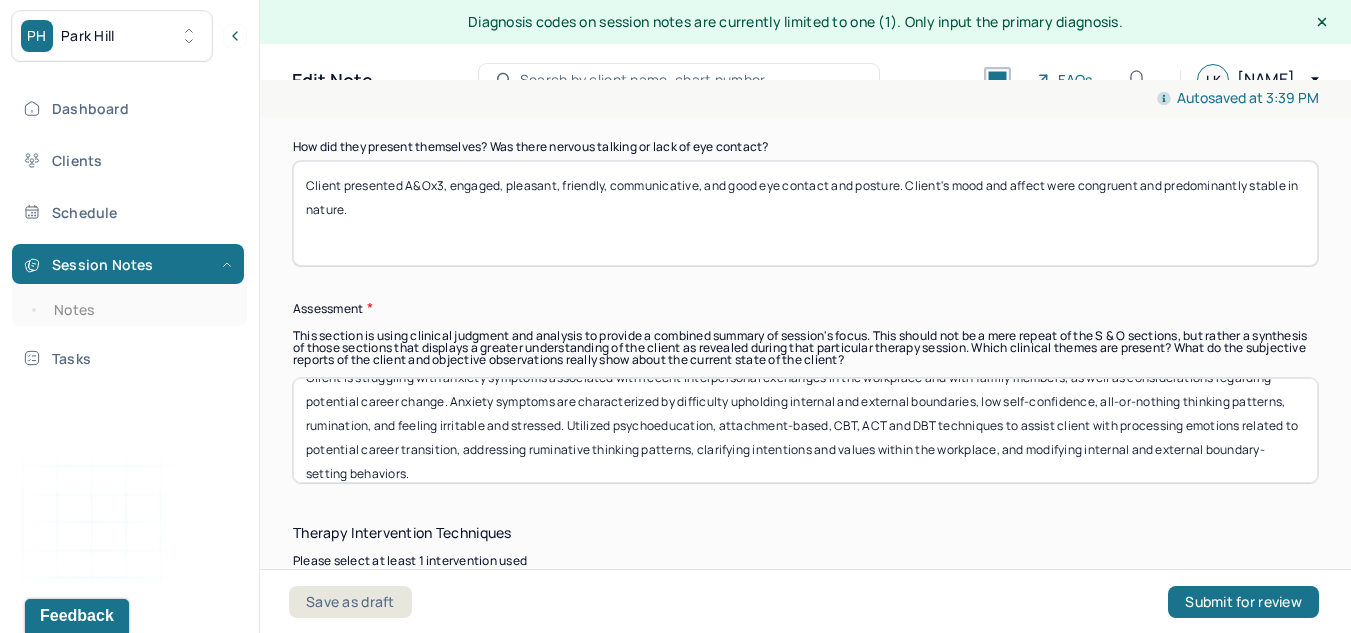 scroll, scrollTop: 41, scrollLeft: 0, axis: vertical 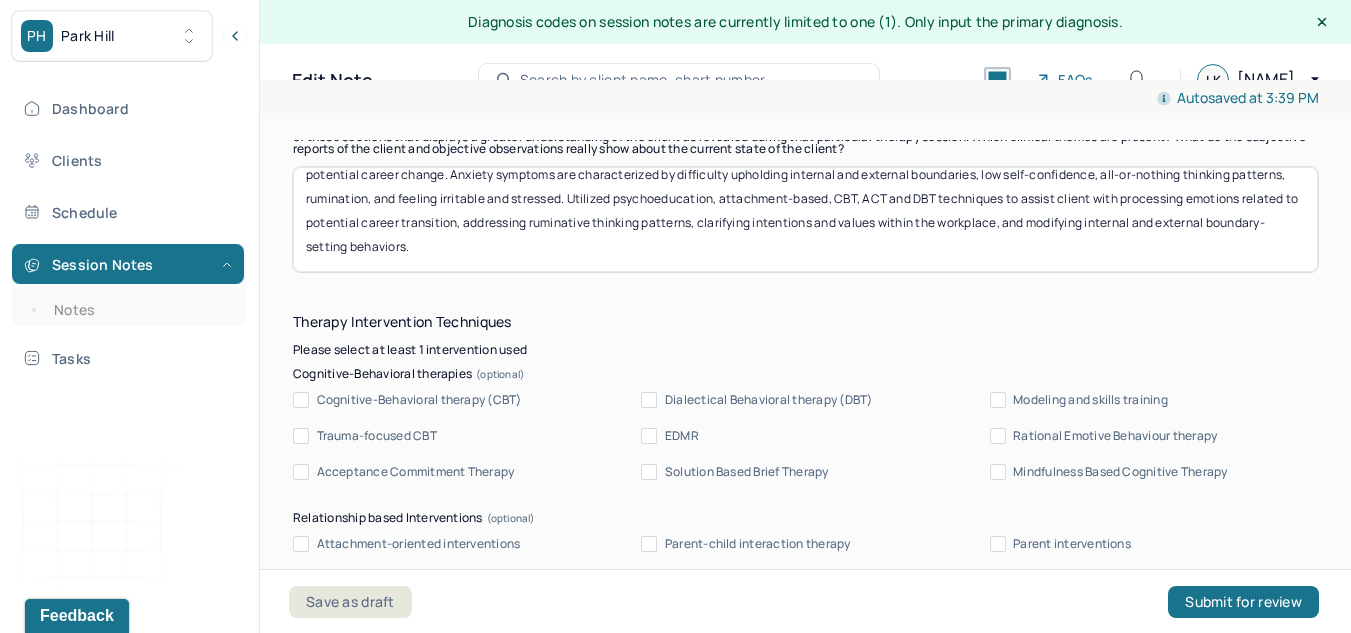 type on "Client is struggling with anxiety symptoms associated with recent interpersonal exchanges in the workplace and with family members, as well as considerations regarding potential career change. Anxiety symptoms are characterized by difficulty upholding internal and external boundaries, low self-confidence, all-or-nothing thinking patterns, rumination, and feeling irritable and stressed. Utilized psychoeducation, attachment-based, CBT, ACT and DBT techniques to assist client with processing emotions related to potential career transition, addressing ruminative thinking patterns, clarifying intentions and values within the workplace, and modifying internal and external boundary-setting behaviors." 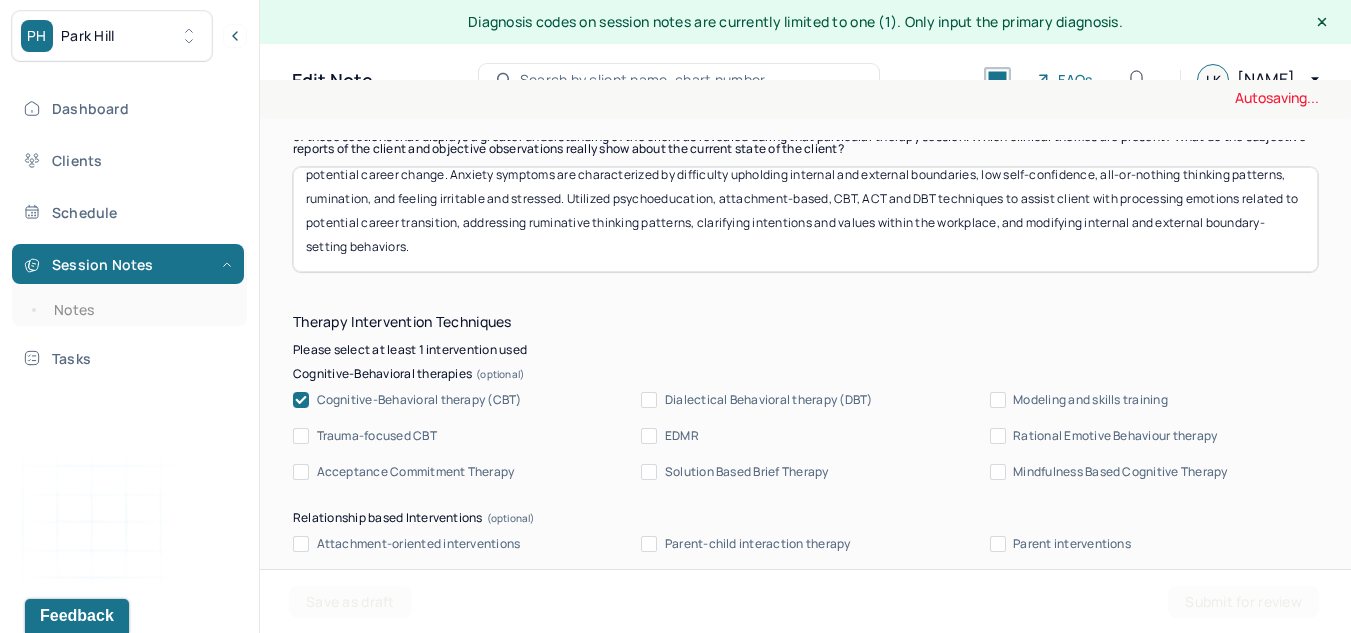 click on "Dialectical Behavioral therapy (DBT)" at bounding box center [649, 400] 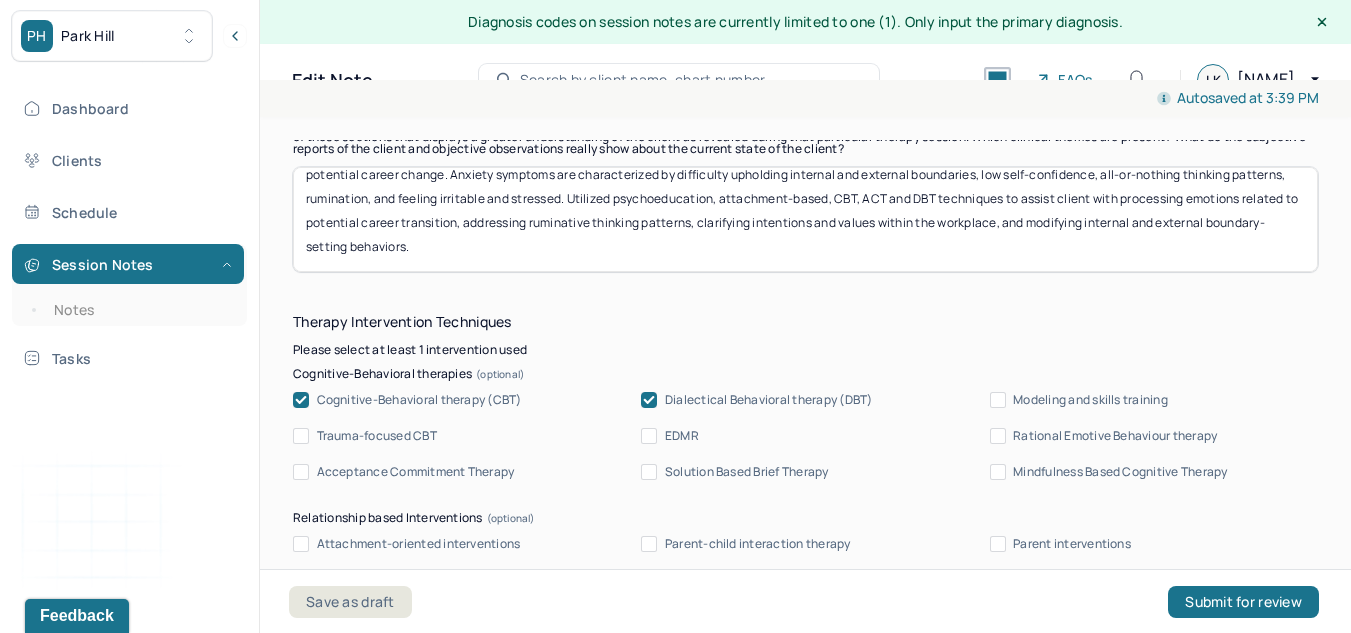 click on "Acceptance Commitment Therapy" at bounding box center (403, 472) 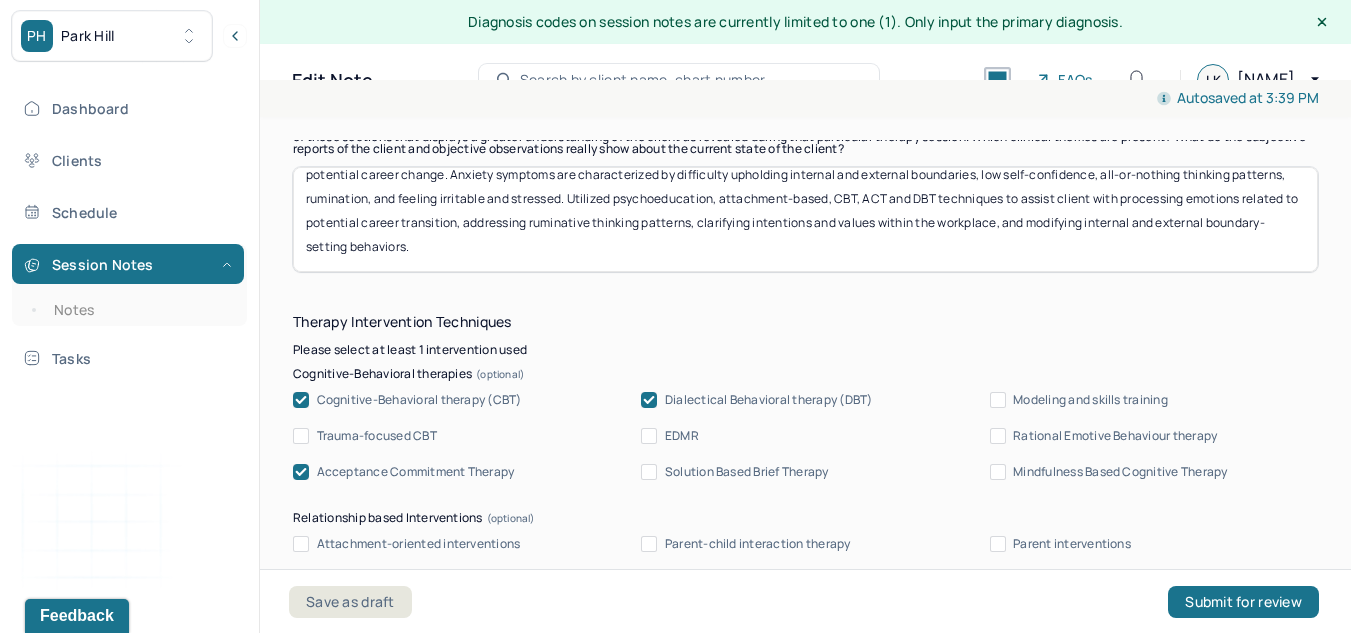 click on "Therapy Intervention Techniques Please select at least 1 intervention used Cognitive-Behavioral therapies Cognitive-Behavioral therapy (CBT) Dialectical Behavioral therapy (DBT) Modeling and skills training Trauma-focused CBT EDMR Rational Emotive Behaviour therapy Acceptance Commitment Therapy Solution Based Brief Therapy Mindfulness Based Cognitive Therapy Relationship based Interventions Attachment-oriented interventions Parent-child interaction therapy Parent interventions Other Client centered therapy/ Humanism Gestalt therapy Existential therapy Feminist therapy Psychodynamic therapy Grief therapy Internal family systems (IFS) Narrative therapy Positive psychology Psychoeducation Sex therapy Strength based theory Career Counseling Multisystemic family theory Plan What specific steps has the client committed to work on as homework or during the next session? What specific interventions or treatment plan changes will the clinician be focused on in the upcoming sessions? Frequency of sessions Weekly Other" at bounding box center (805, 922) 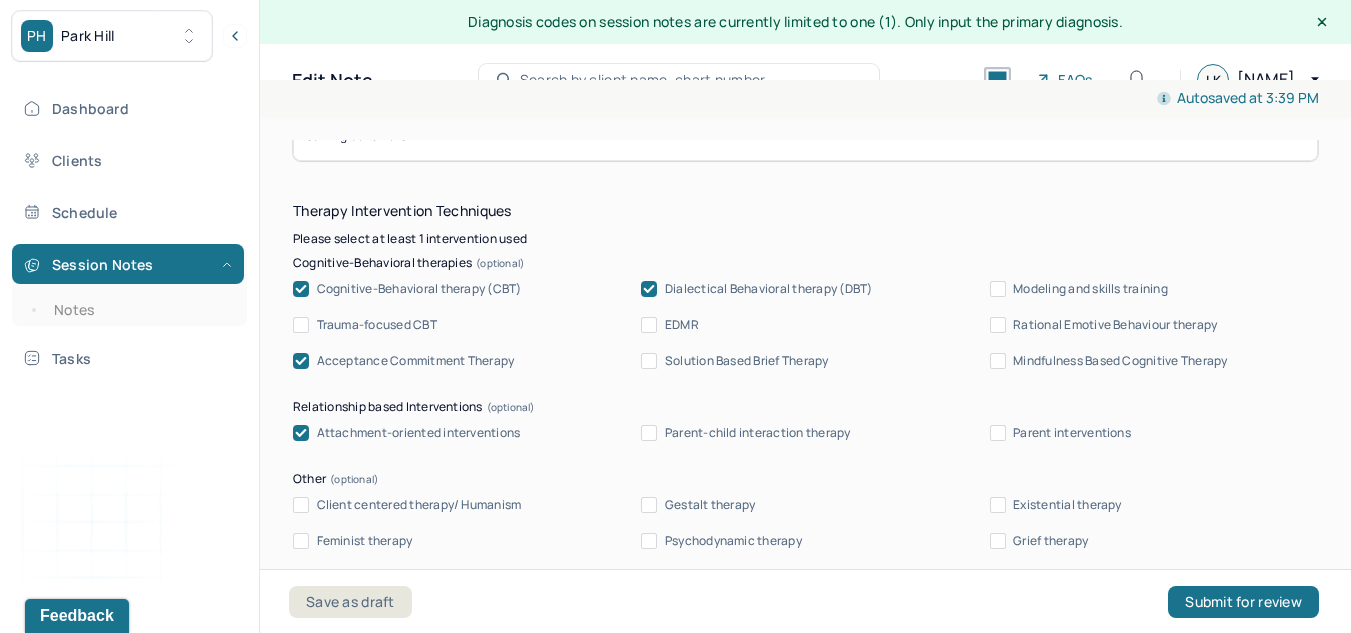 scroll, scrollTop: 2102, scrollLeft: 0, axis: vertical 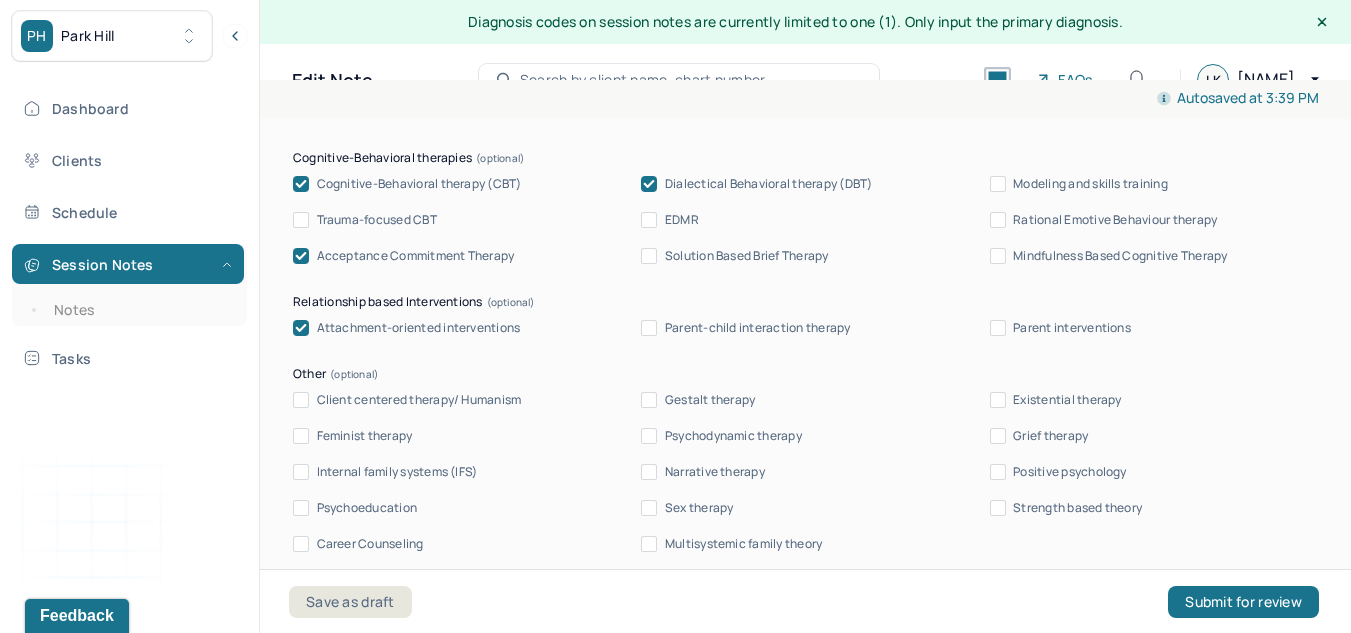 click on "Client centered therapy/ Humanism" at bounding box center (301, 400) 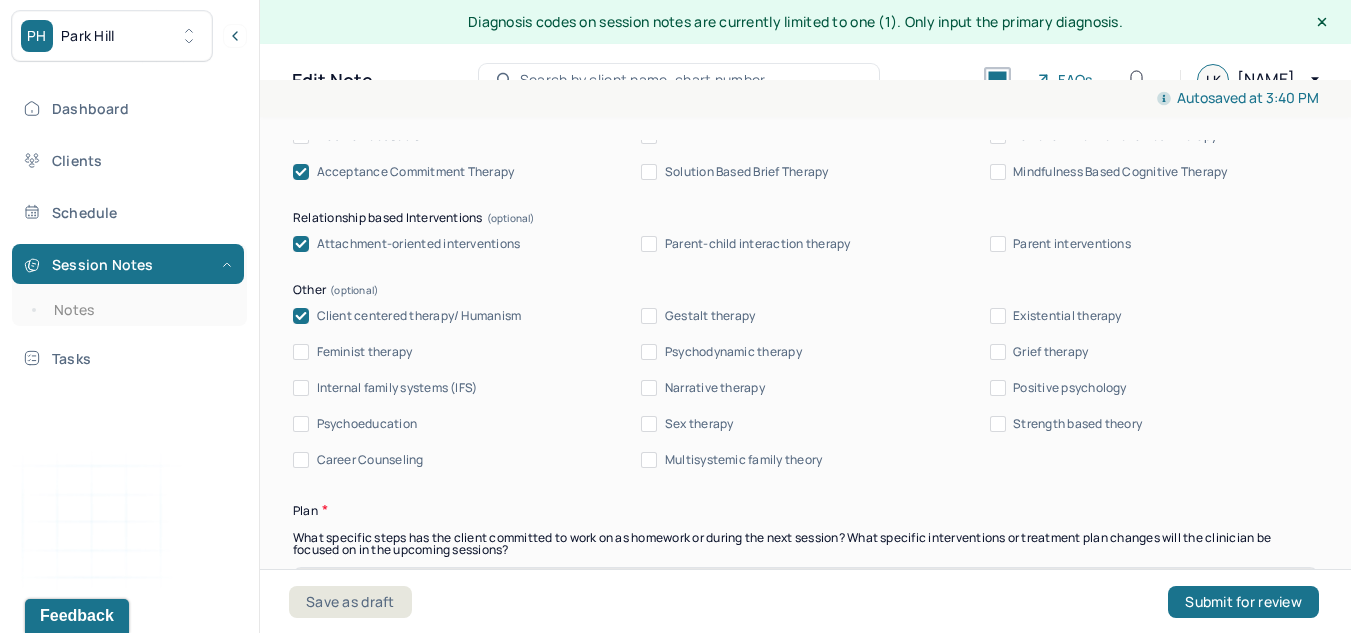 scroll, scrollTop: 2197, scrollLeft: 0, axis: vertical 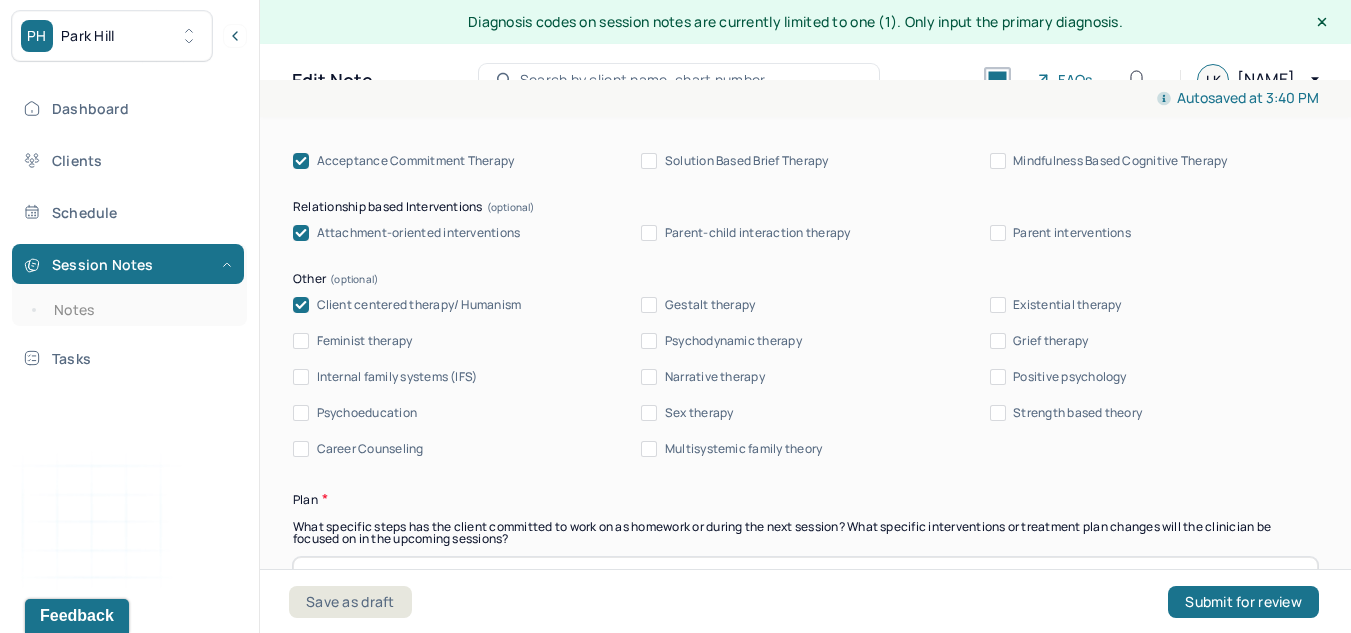 click on "Strength based theory" at bounding box center (998, 413) 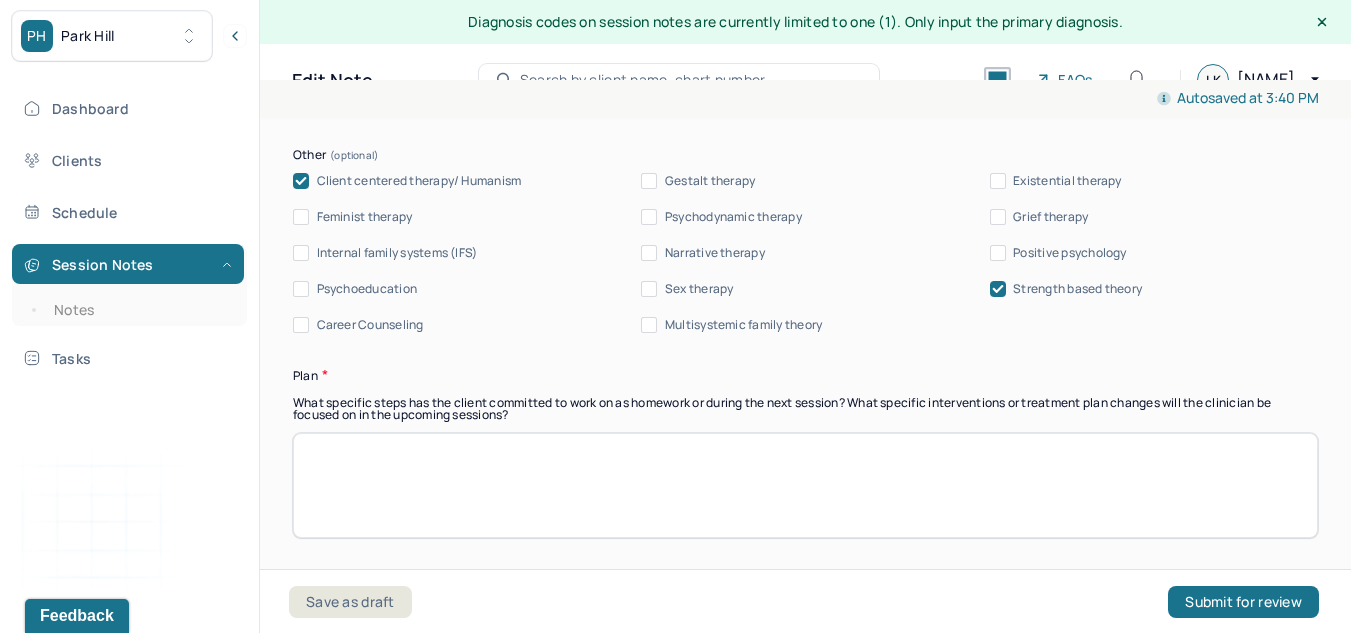 scroll, scrollTop: 2352, scrollLeft: 0, axis: vertical 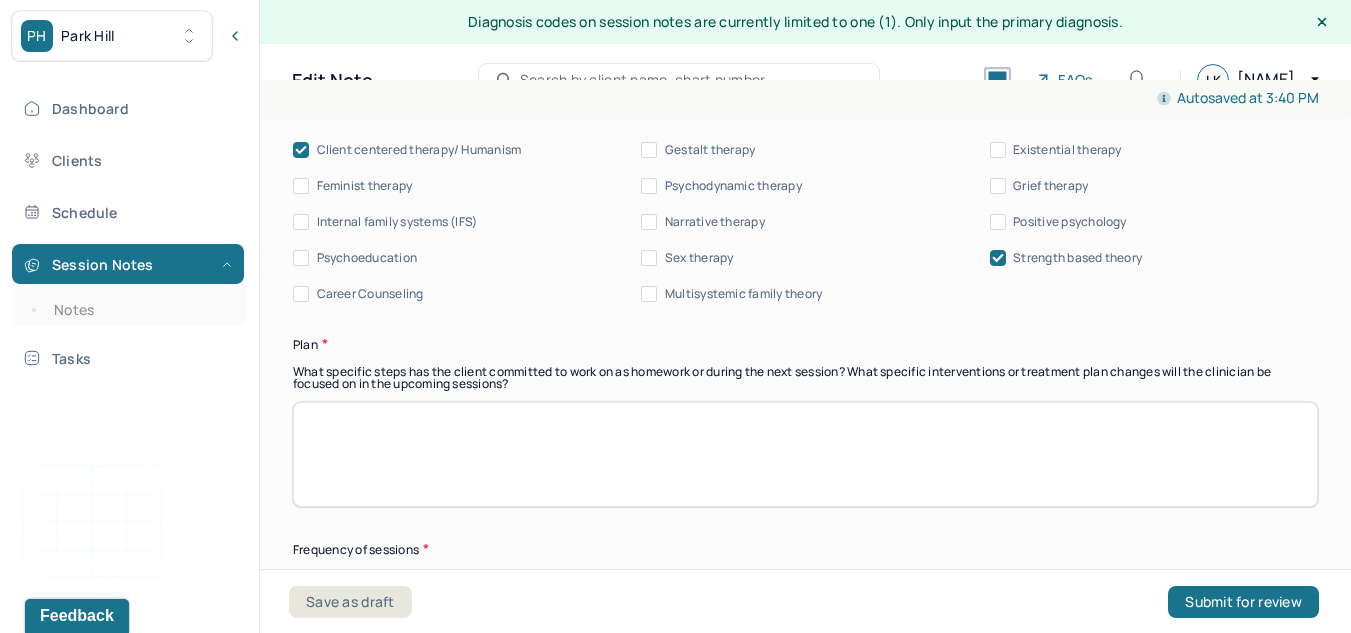 click on "Psychoeducation" at bounding box center (301, 258) 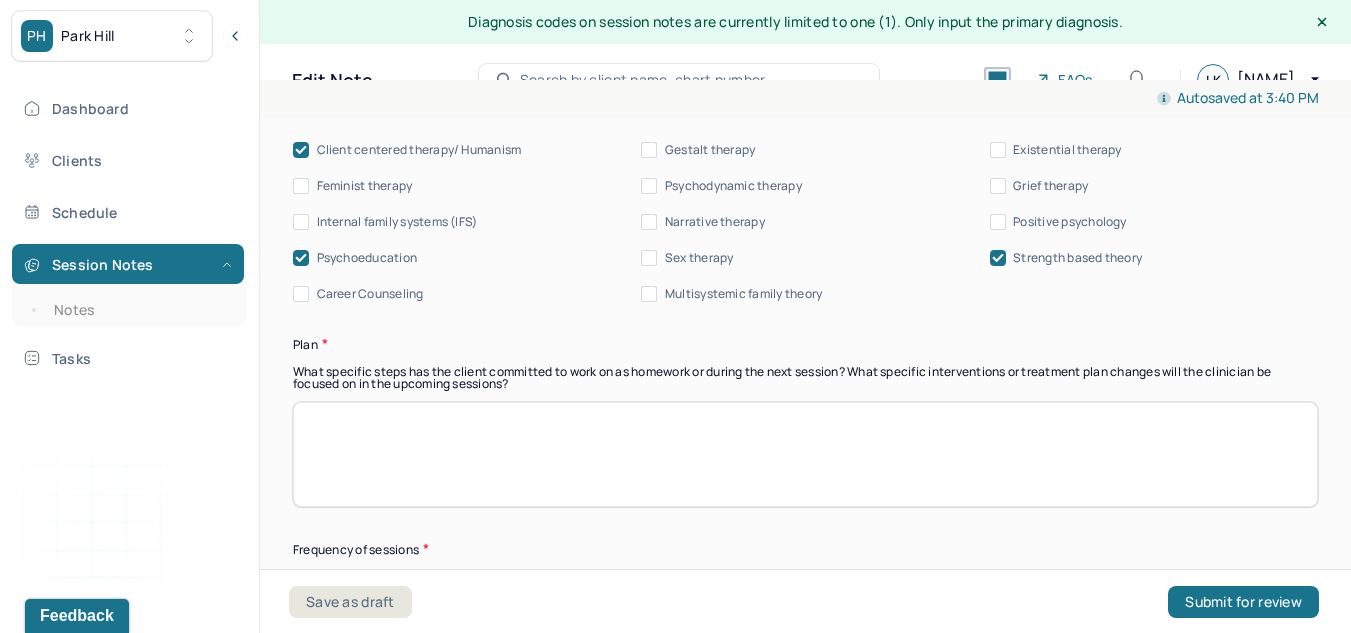 click at bounding box center (805, 454) 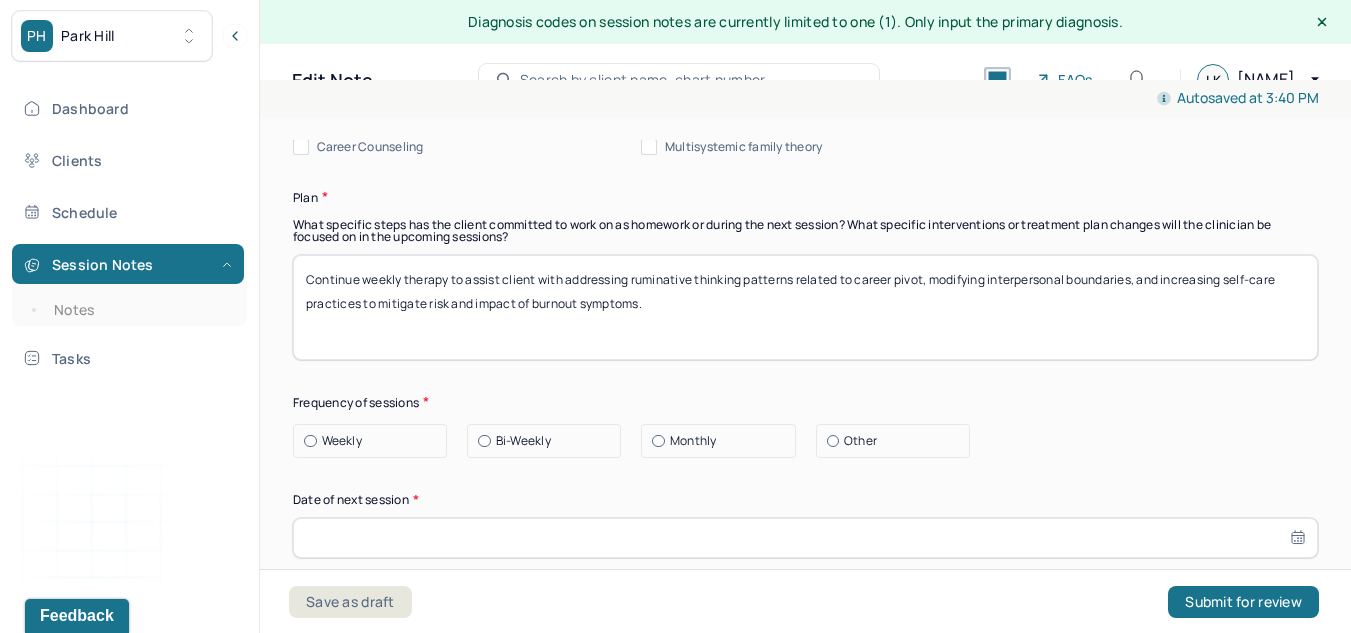 scroll, scrollTop: 2507, scrollLeft: 0, axis: vertical 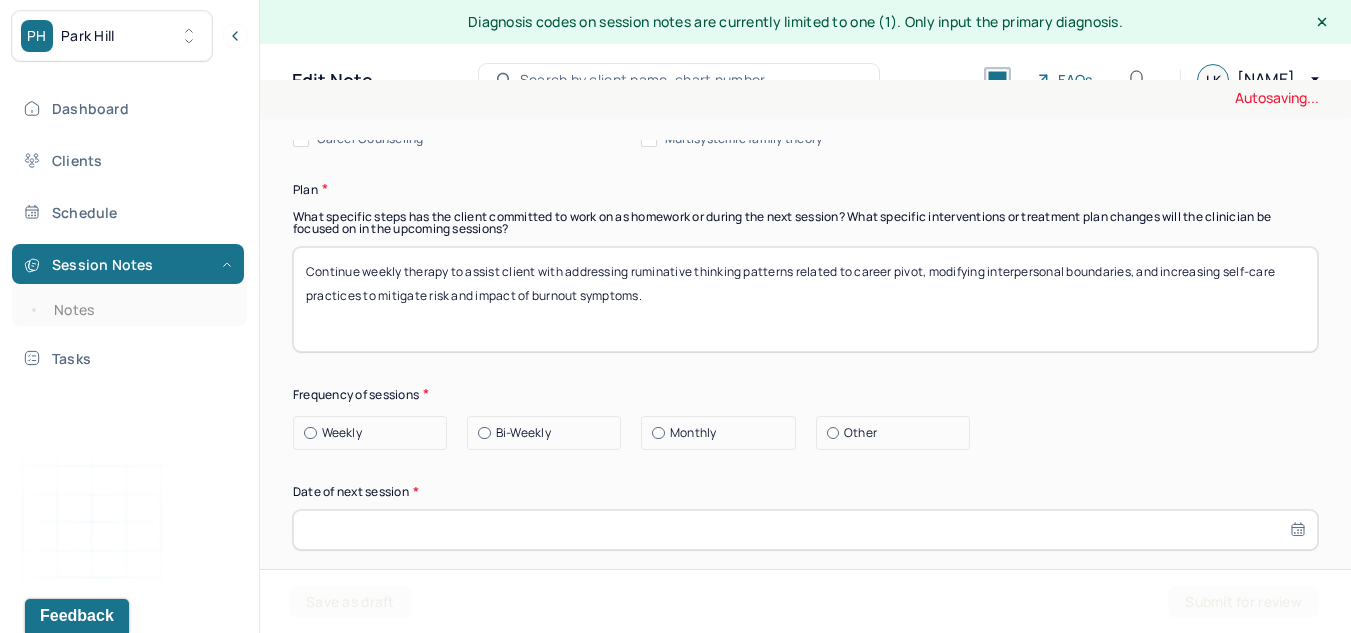 type on "Continue weekly therapy to assist client with addressing ruminative thinking patterns related to career pivot, modifying interpersonal boundaries, and increasing self-care practices to mitigate risk and impact of burnout symptoms." 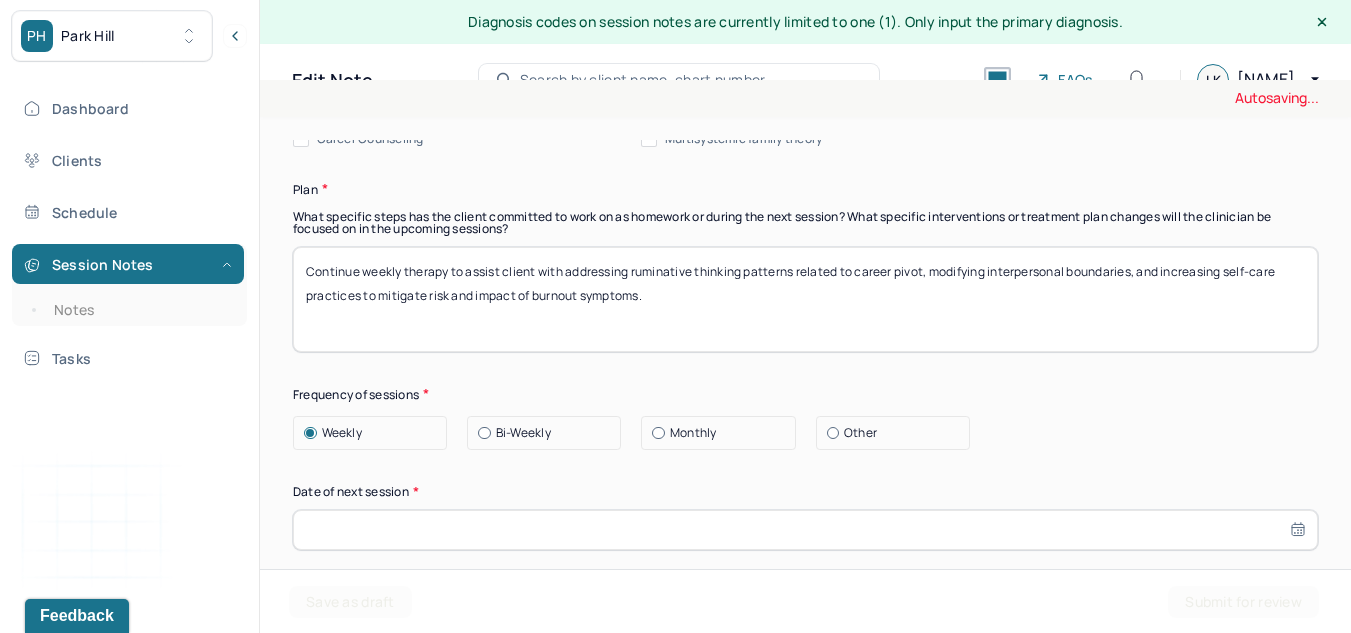 click at bounding box center (805, 530) 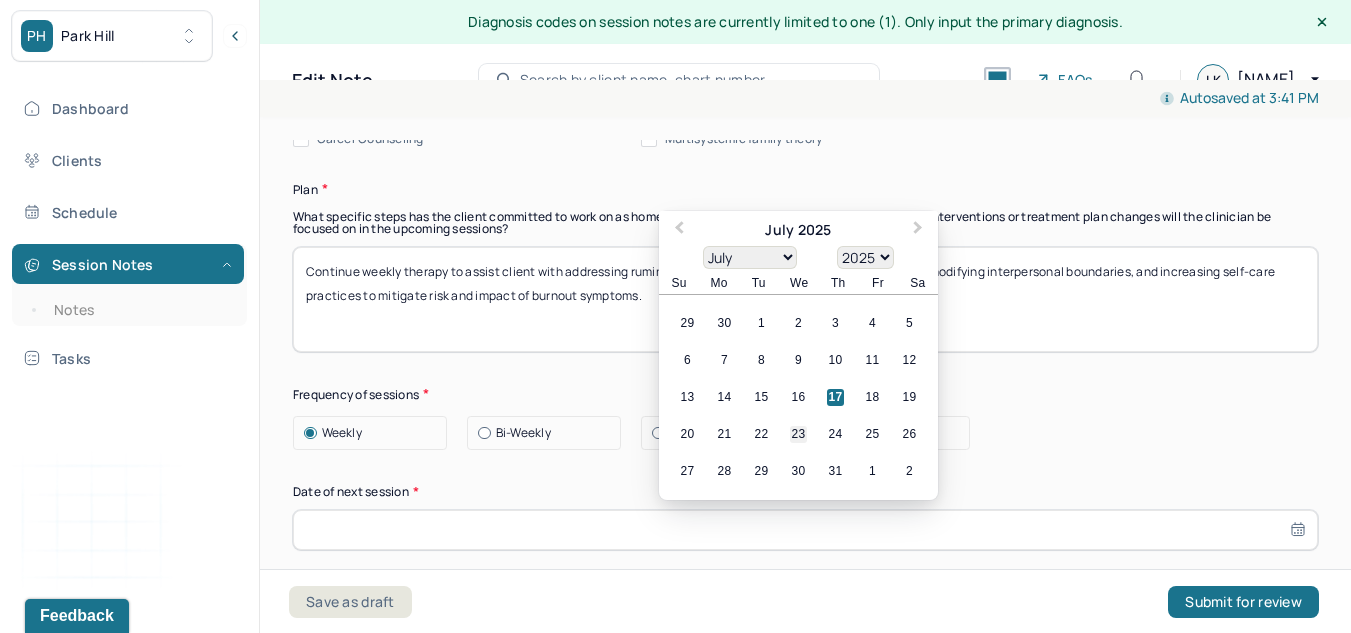 click on "23" at bounding box center [798, 434] 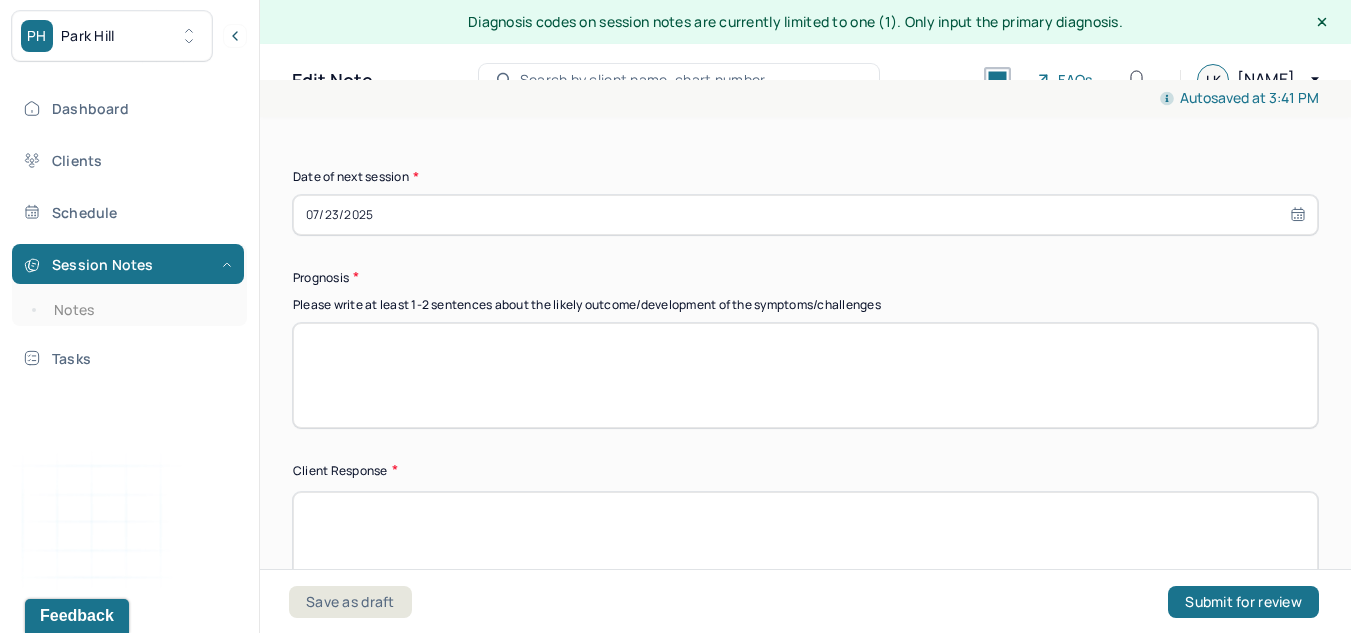 scroll, scrollTop: 2821, scrollLeft: 0, axis: vertical 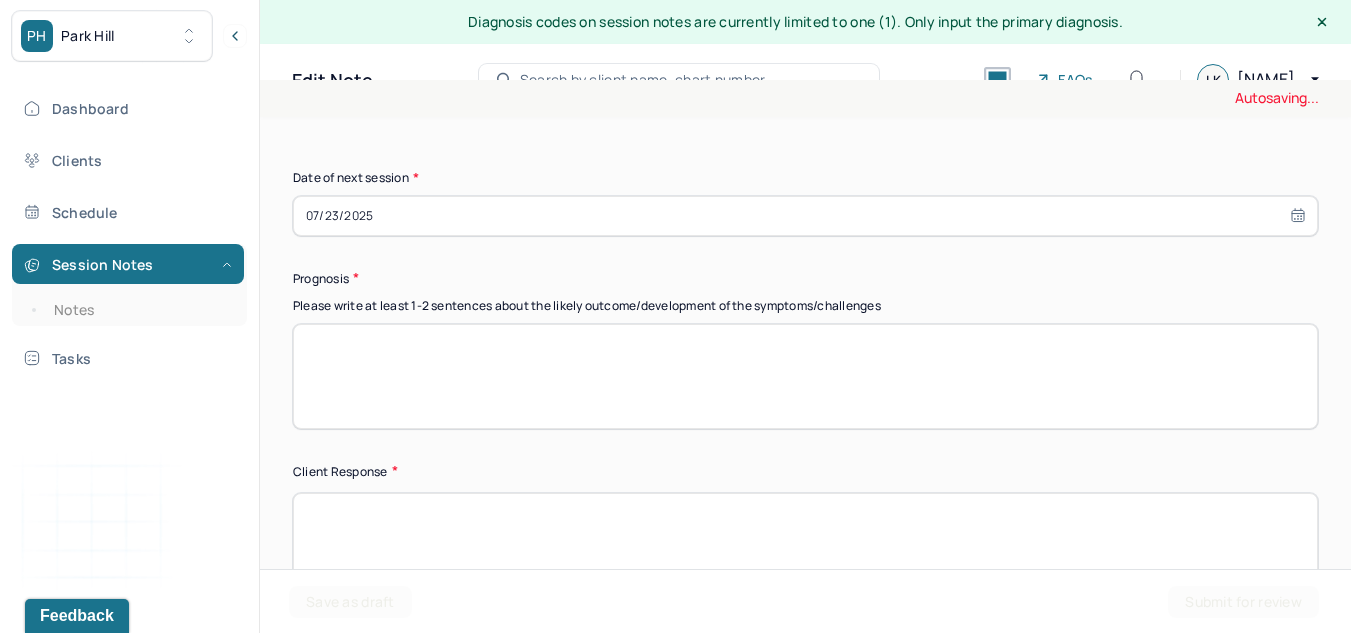 click at bounding box center [805, 376] 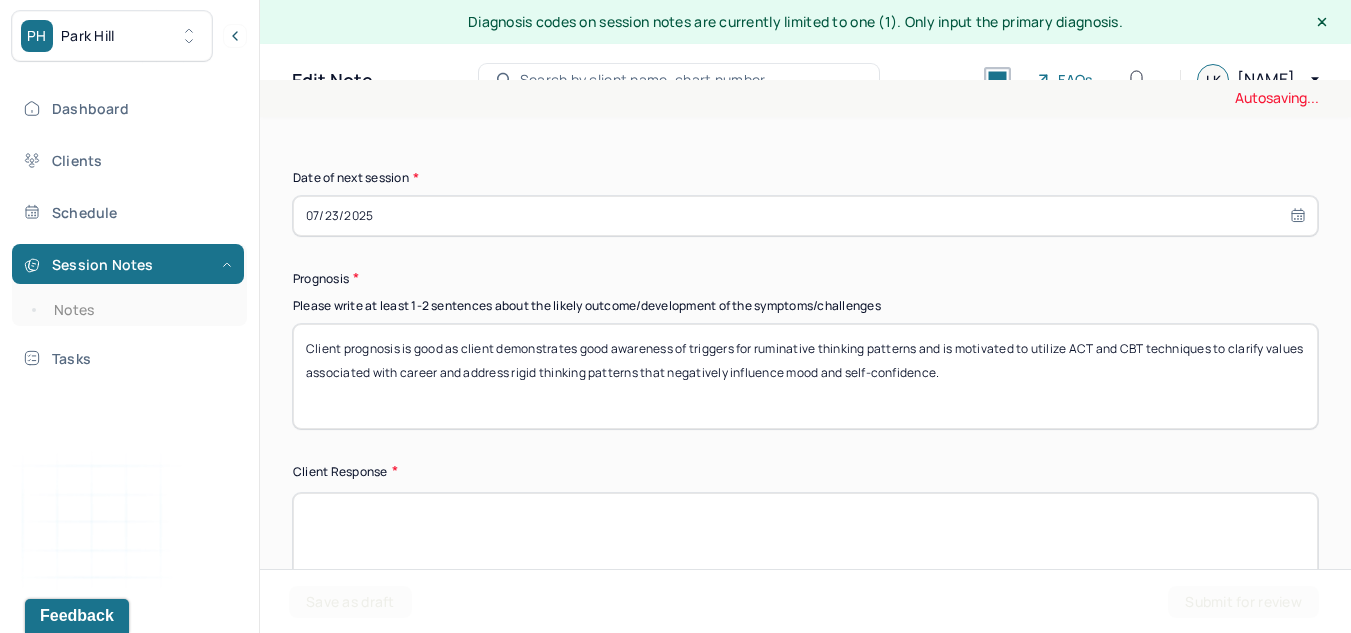 type on "Client prognosis is good as client demonstrates good awareness of triggers for ruminative thinking patterns and is motivated to utilize ACT and CBT techniques to clarify values associated with career and address rigid thinking patterns that negatively influence mood and self-confidence." 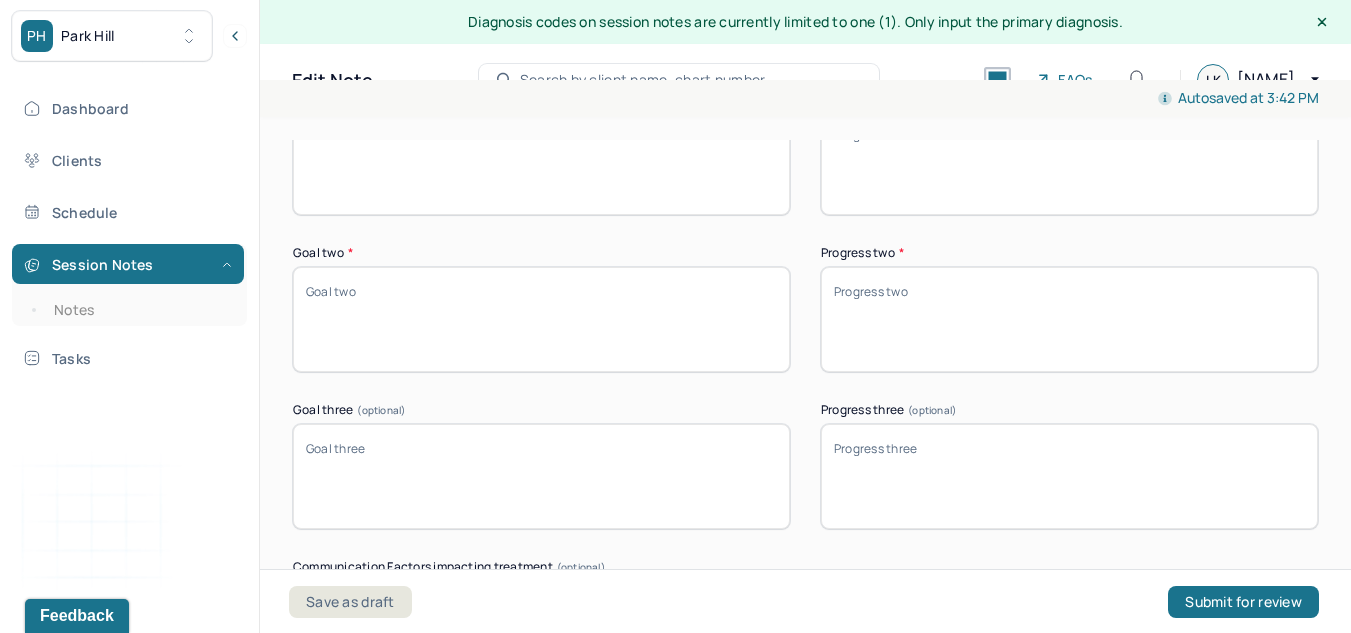 scroll, scrollTop: 3402, scrollLeft: 0, axis: vertical 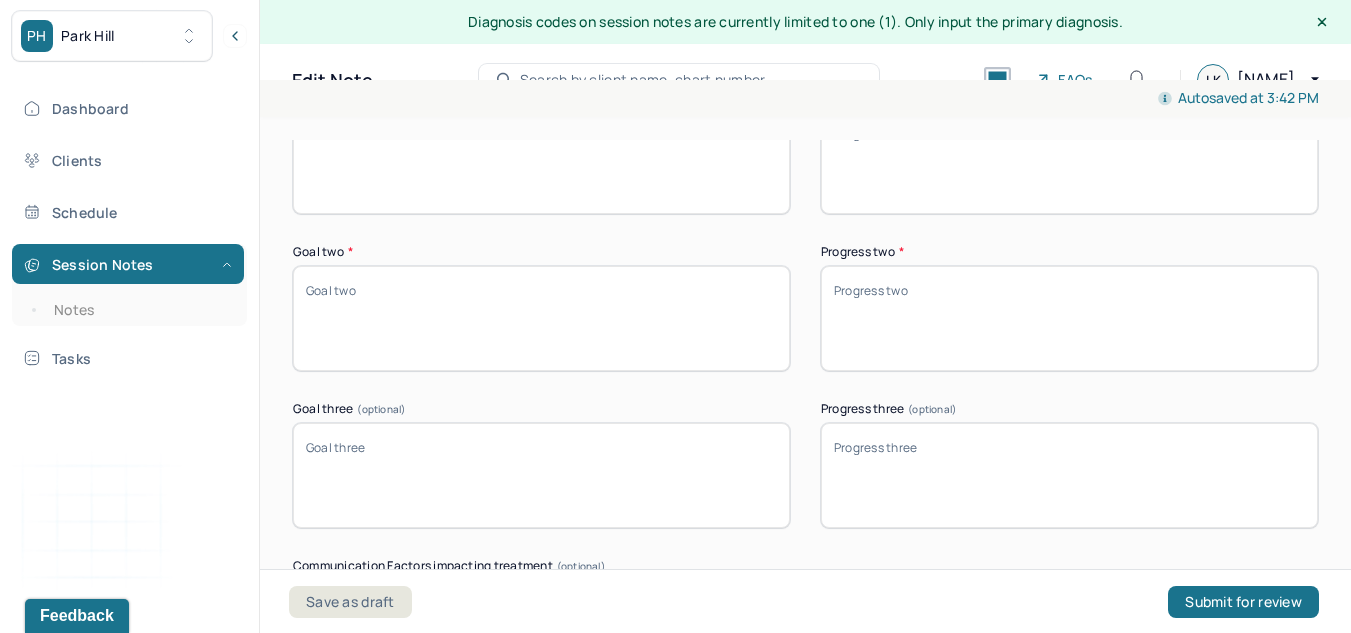 type on "Client was open, vulnerable, communicative, curious, introspective, and responsive to emotionally probing questions." 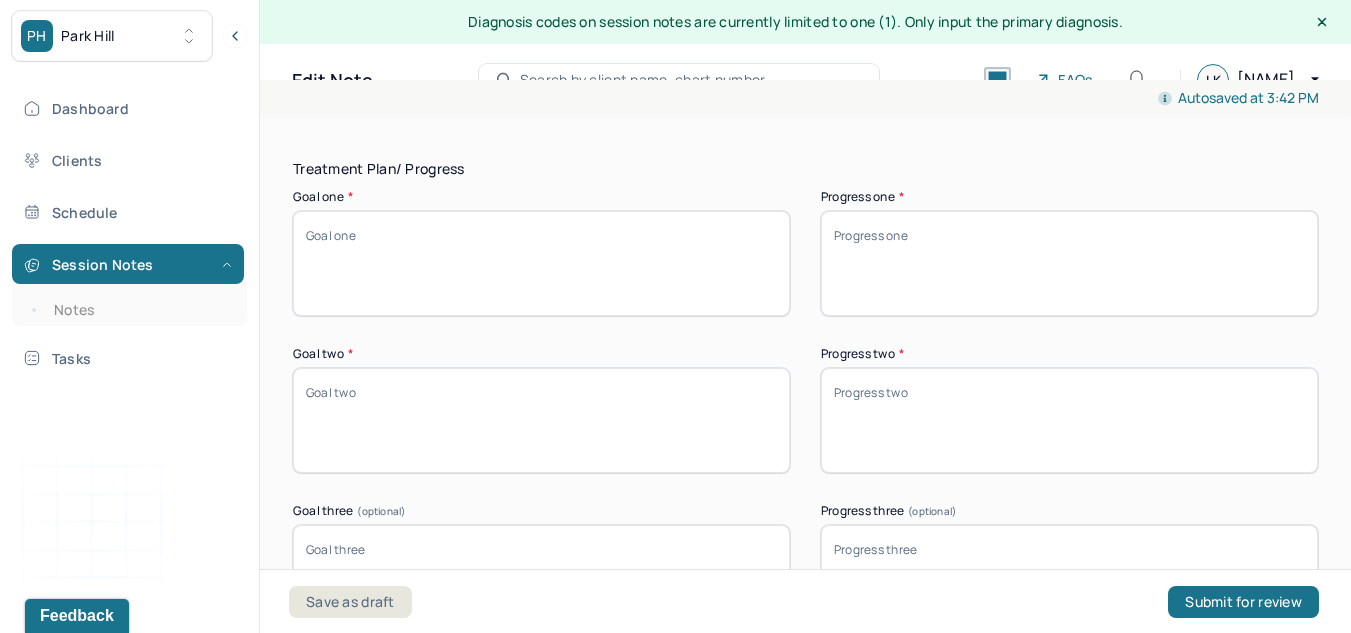 scroll, scrollTop: 3291, scrollLeft: 0, axis: vertical 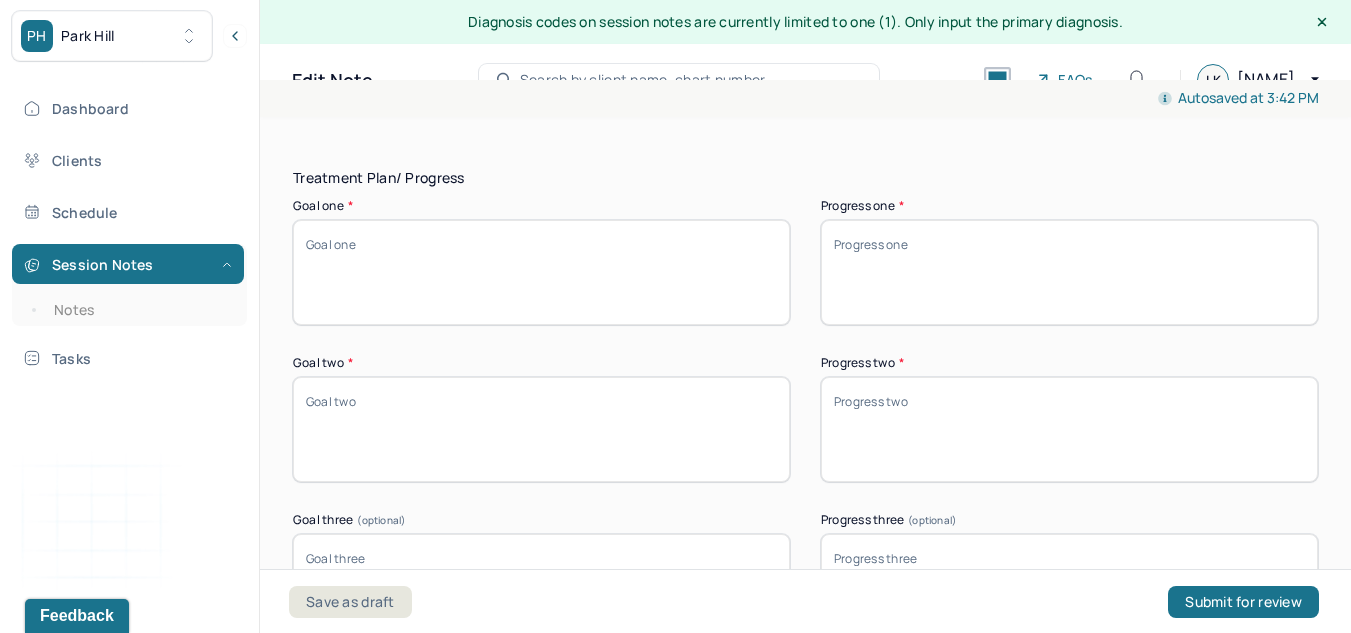 click on "Goal one *" at bounding box center (541, 272) 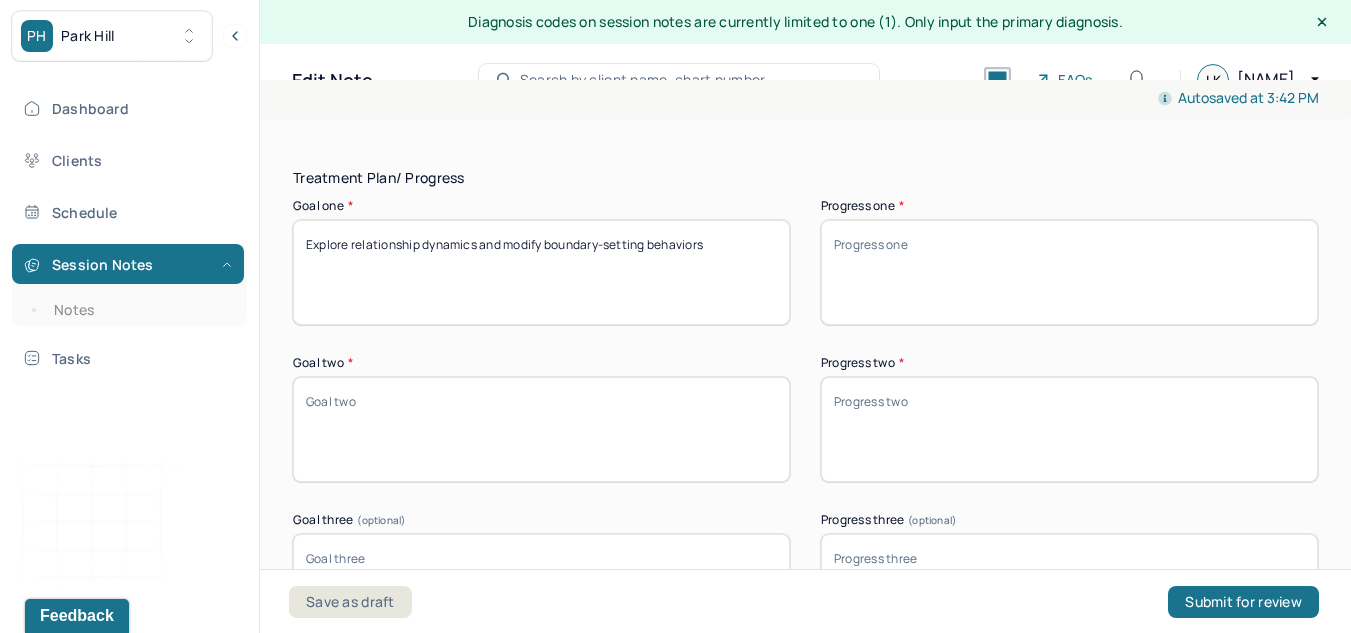 type on "Explore relationship dynamics and modify boundary-setting behaviors" 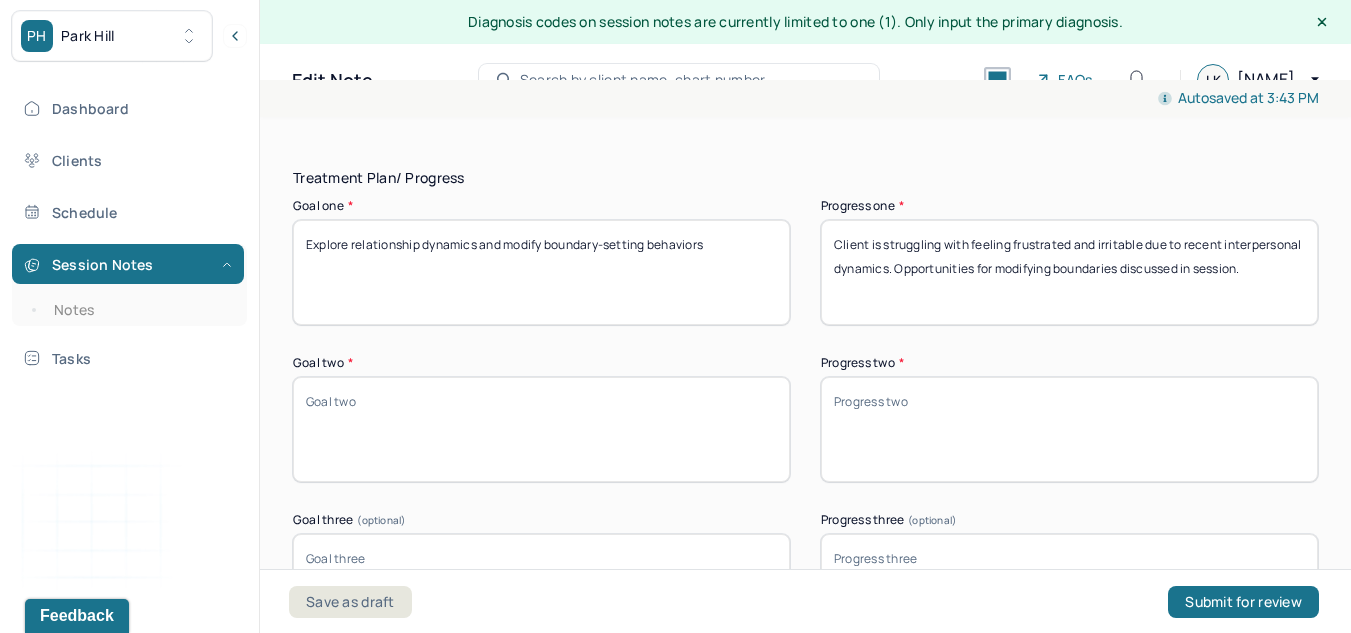 type on "Client is struggling with feeling frustrated and irritable due to recent interpersonal dynamics. Opportunities for modifying boundaries discussed in session." 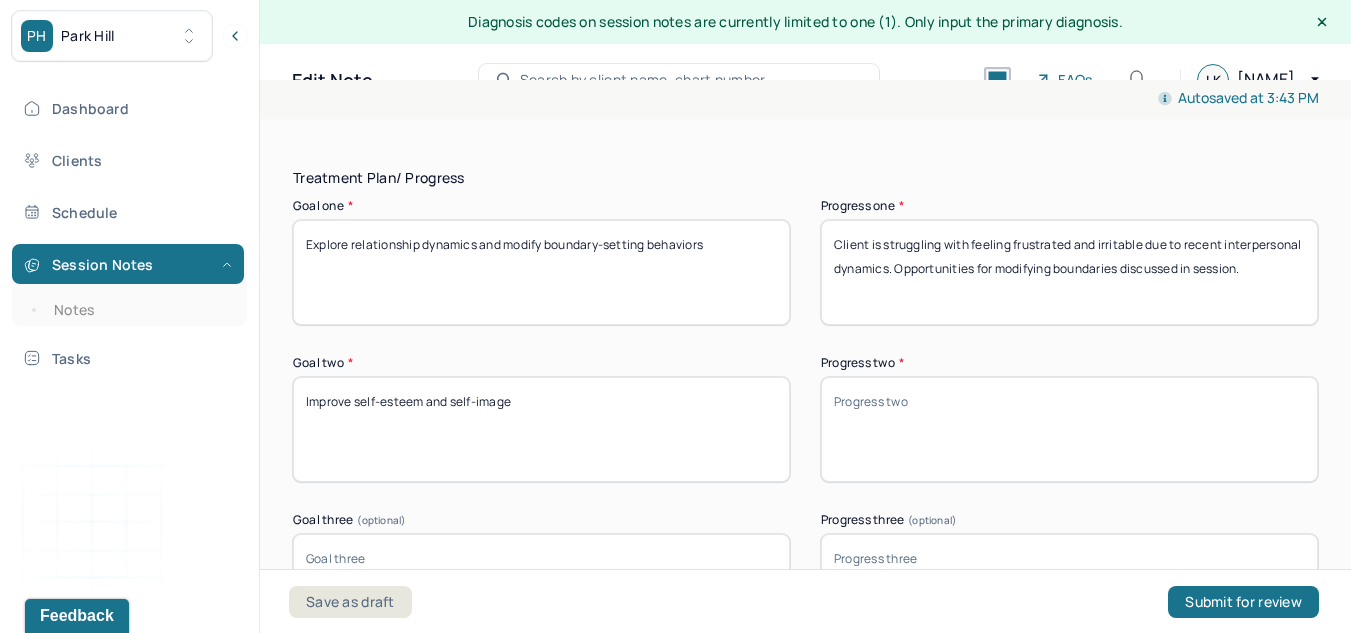type on "Improve self-esteem and self-image" 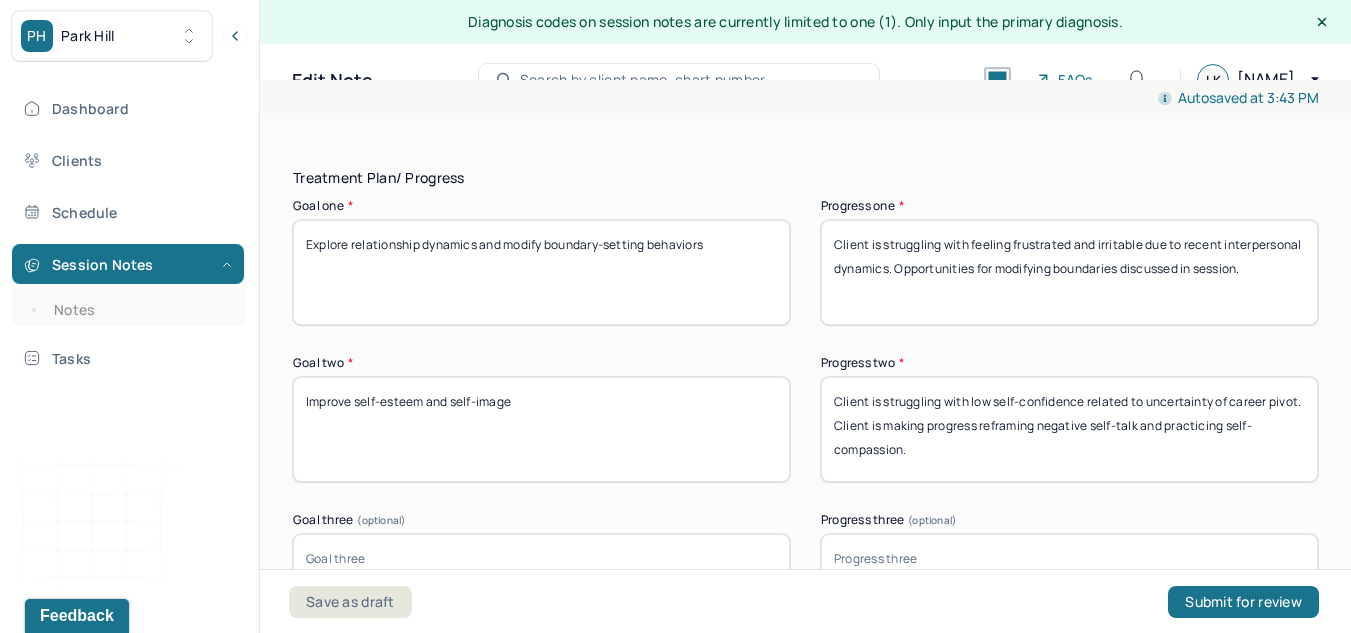 type on "Client is struggling with low self-confidence related to uncertainty of career pivot. Client is making progress reframing negative self-talk and practicing self-compassion." 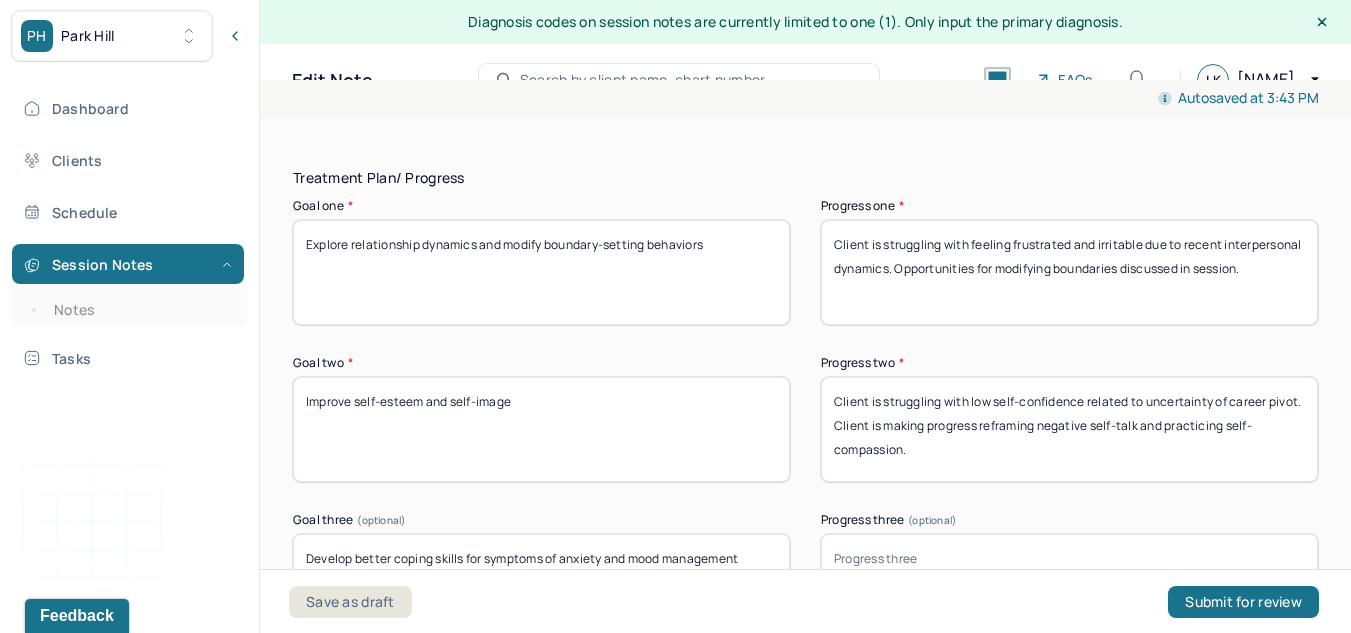 type on "Develop better coping skills for symptoms of anxiety and mood management" 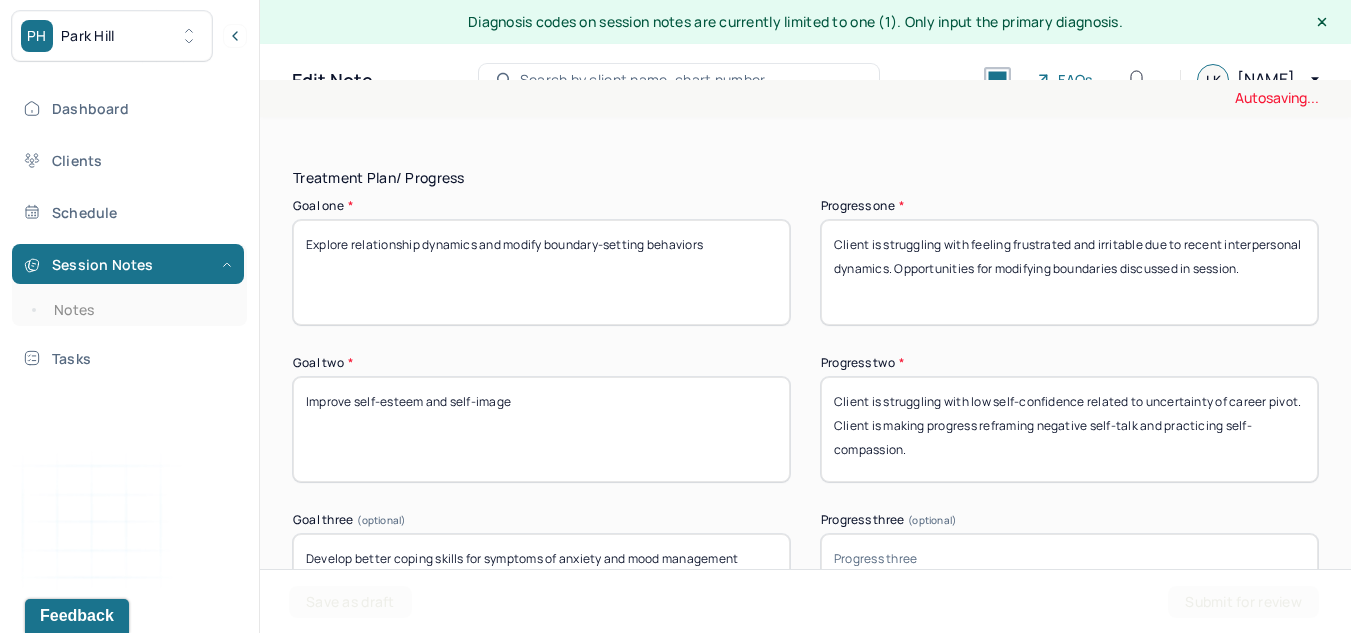 click on "Progress three (optional)" at bounding box center (1069, 586) 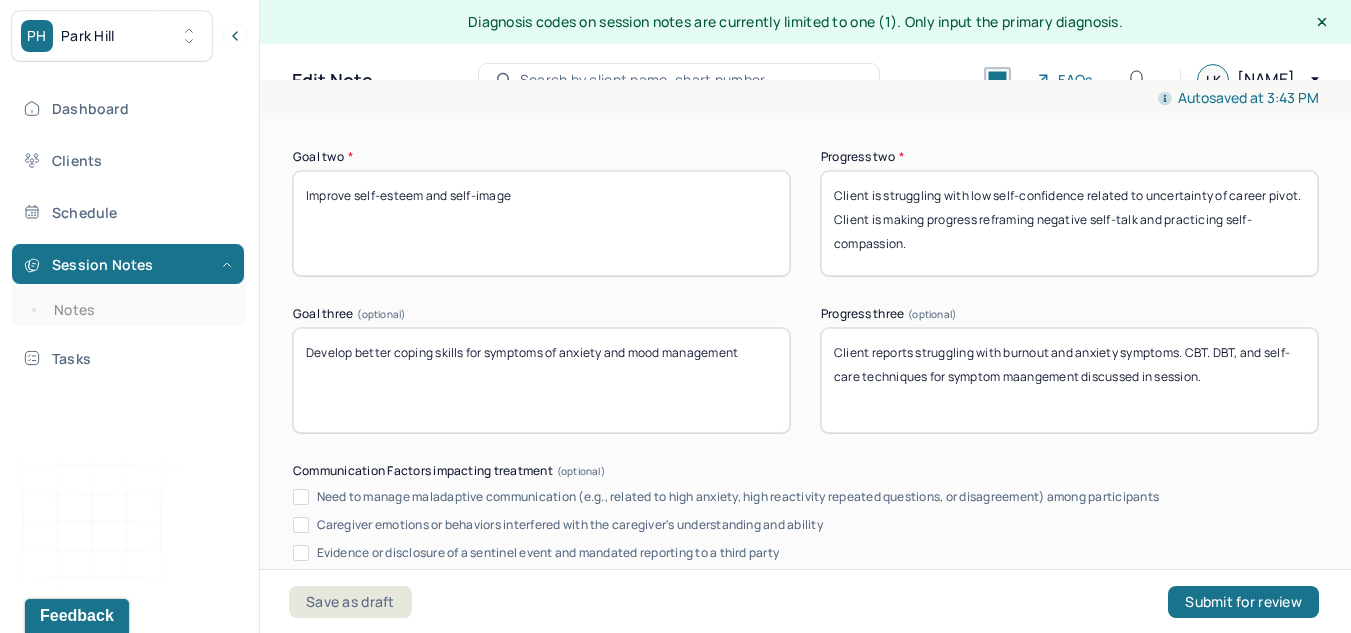 scroll, scrollTop: 3499, scrollLeft: 0, axis: vertical 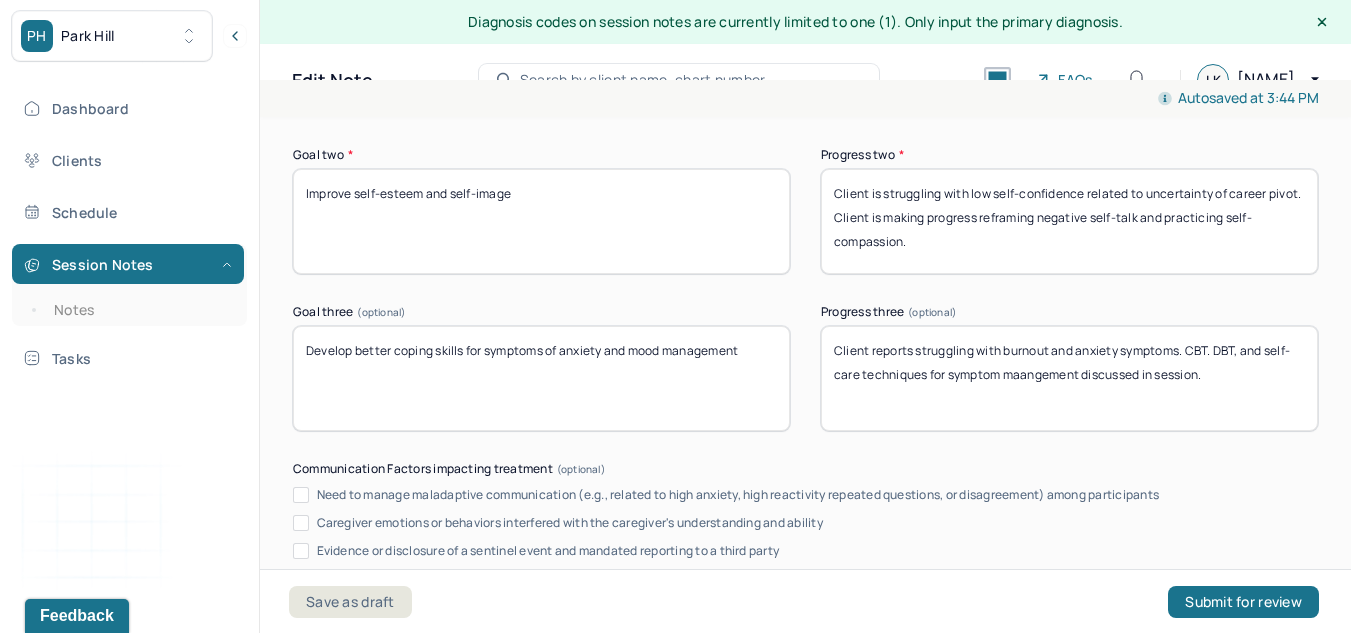 drag, startPoint x: 1009, startPoint y: 362, endPoint x: 1006, endPoint y: 376, distance: 14.3178215 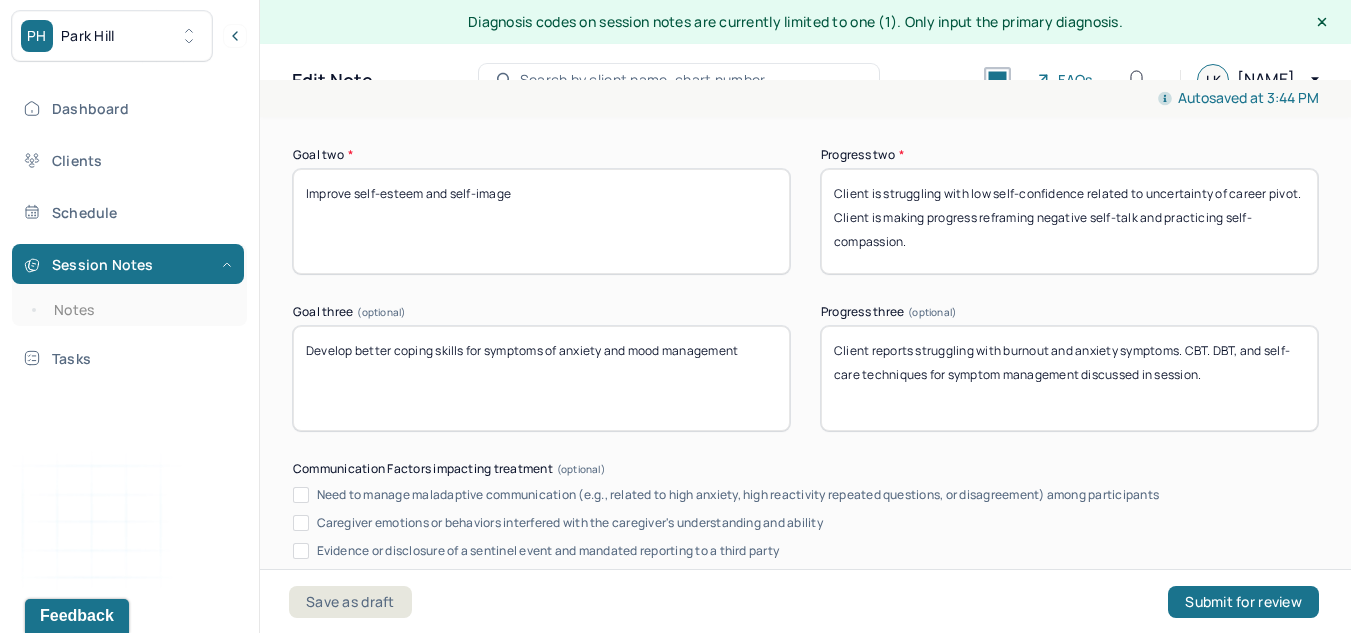 scroll, scrollTop: 3975, scrollLeft: 0, axis: vertical 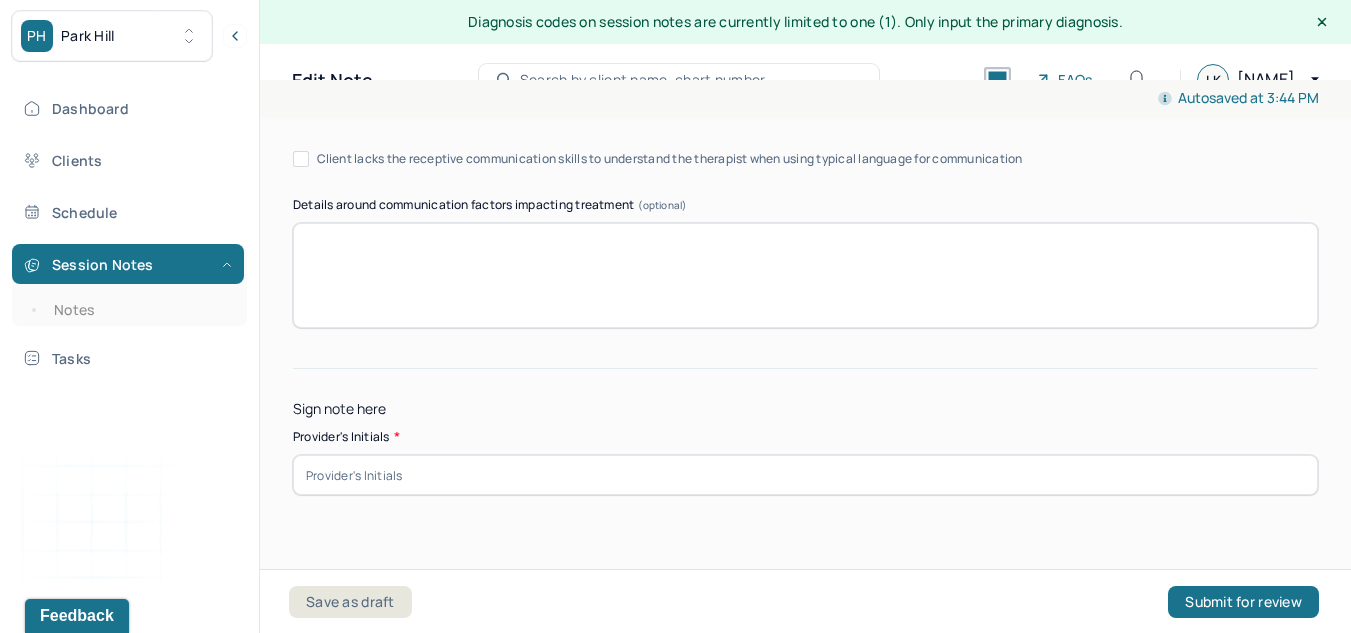type on "Client reports struggling with burnout and anxiety symptoms. CBT. DBT, and self-care techniques for symptom management discussed in session." 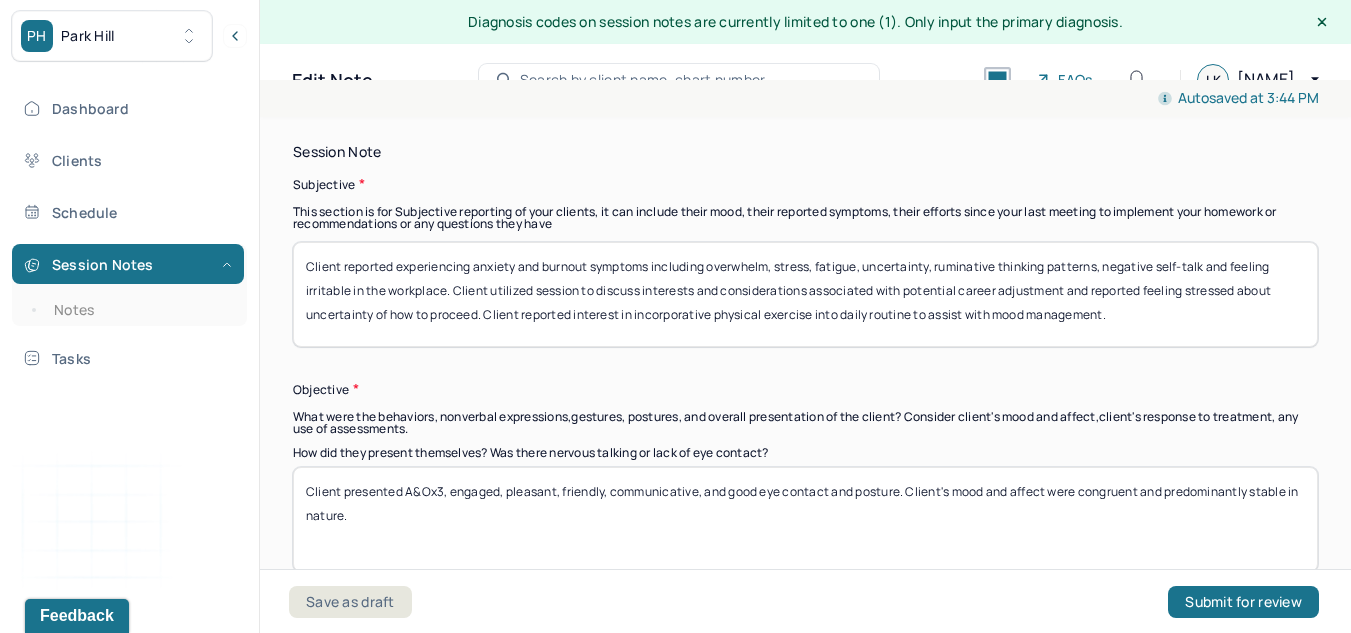 scroll, scrollTop: 1370, scrollLeft: 0, axis: vertical 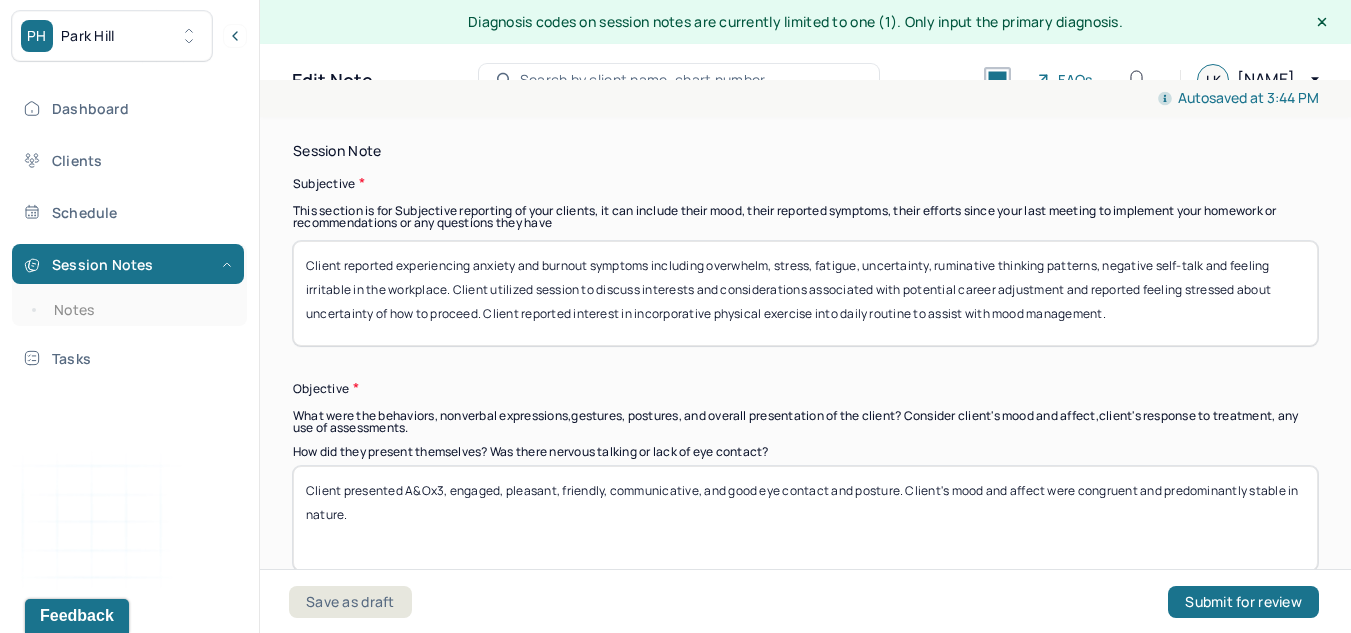 type on "LK" 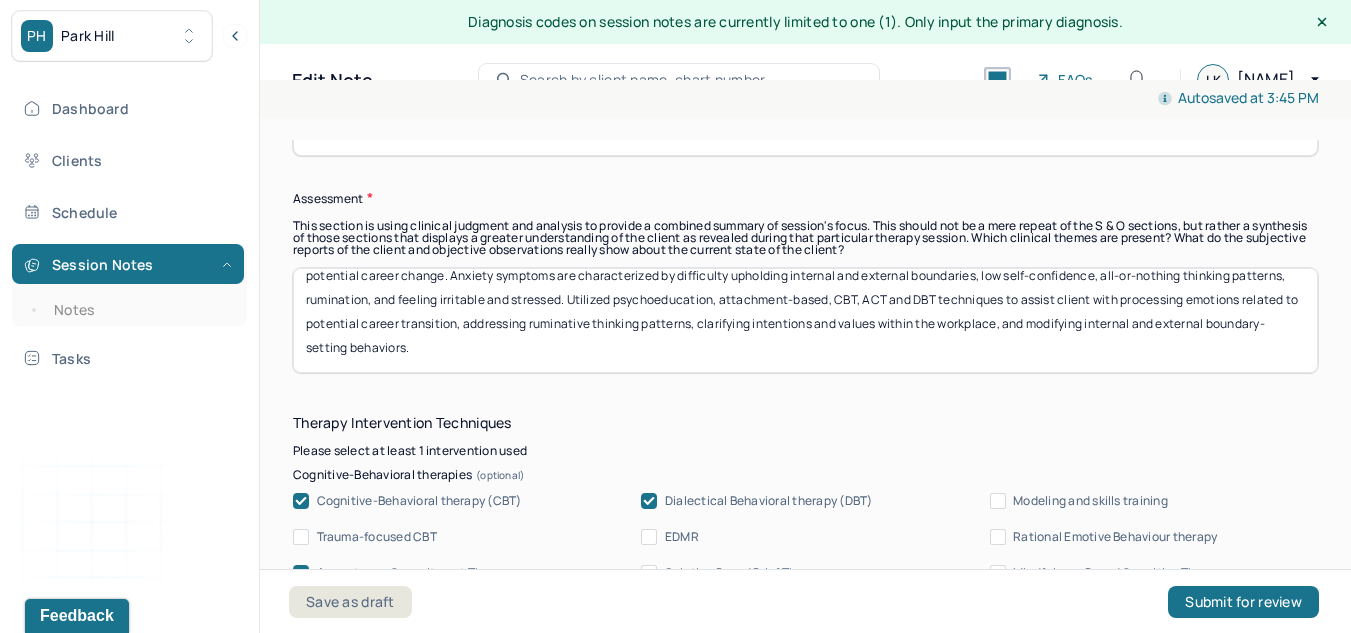 scroll, scrollTop: 1786, scrollLeft: 0, axis: vertical 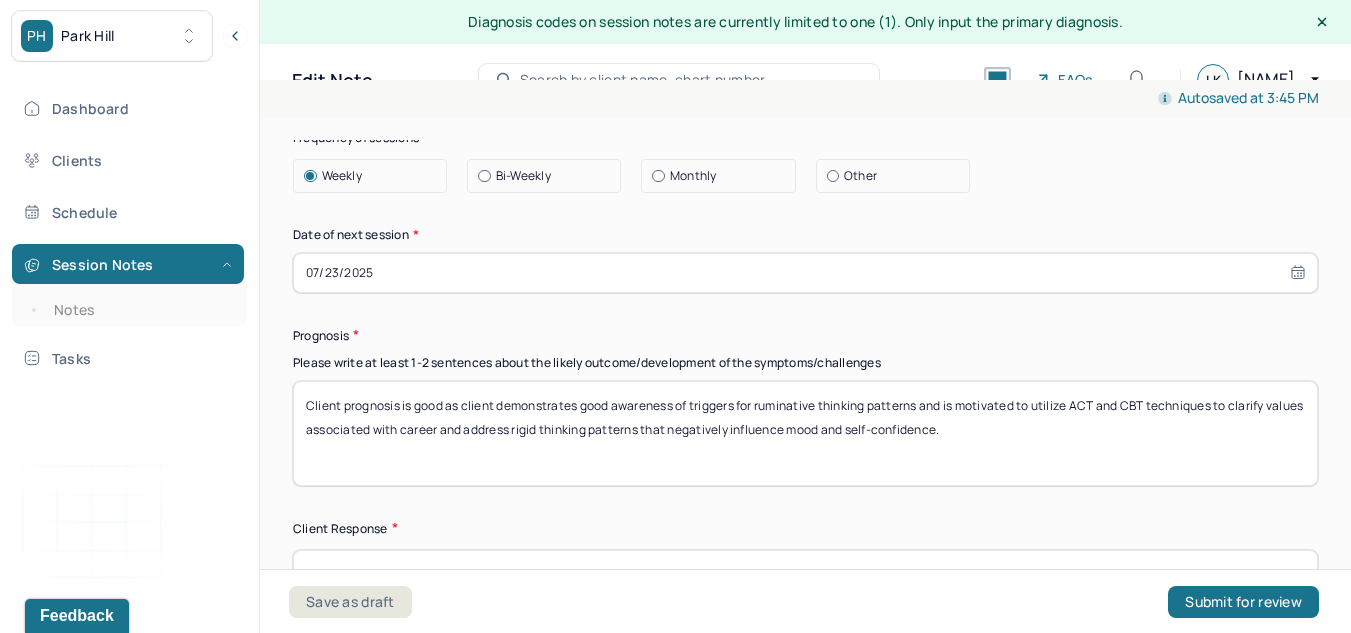 type on "Client reported experiencing anxiety and burnout symptoms including overwhelm, stress, fatigue, uncertainty, ruminative thinking patterns, negative self-talk and feeling irritable in the workplace. Client utilized session to discuss interests and considerations associated with potential career adjustment and reported feeling stressed about uncertainty of how to proceed. Client reported interest in incorporating physical exercise into daily routine to assist with mood management." 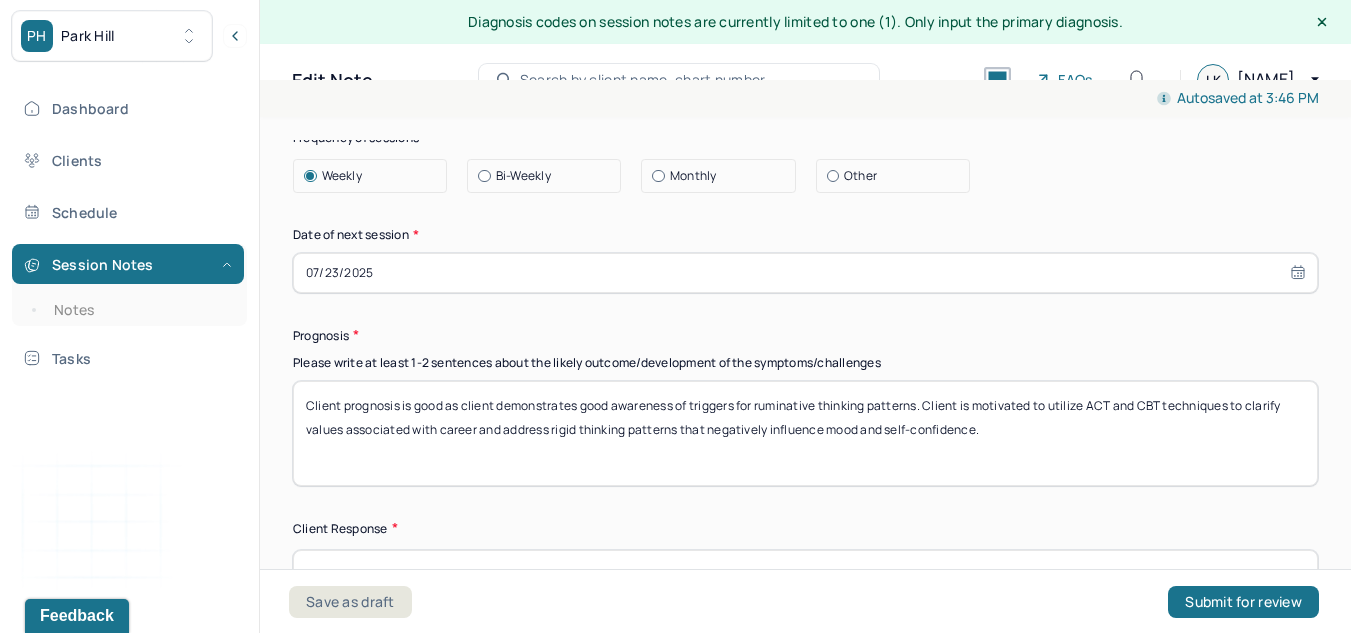 click on "Client prognosis is good as client demonstrates good awareness of triggers for ruminative thinking patterns. Client is motivated to utilize ACT and CBT techniques to clarify values associated with career and address rigid thinking patterns that negatively influence mood and self-confidence." at bounding box center [805, 433] 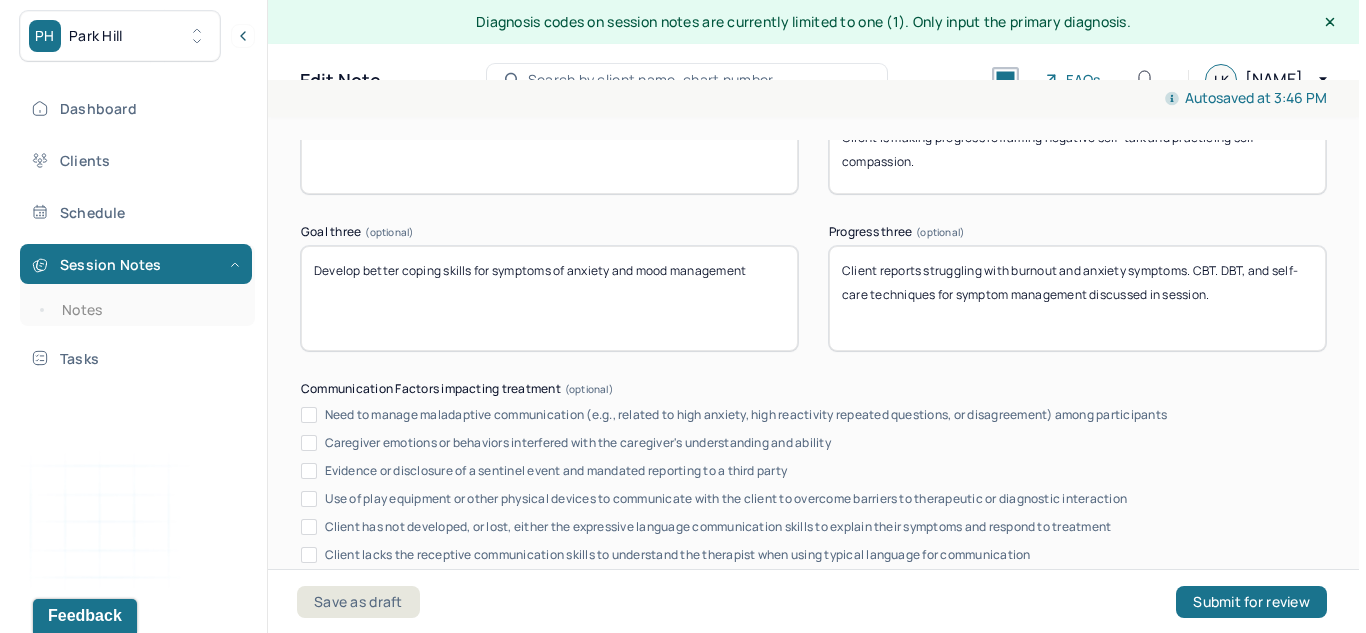 scroll, scrollTop: 3975, scrollLeft: 0, axis: vertical 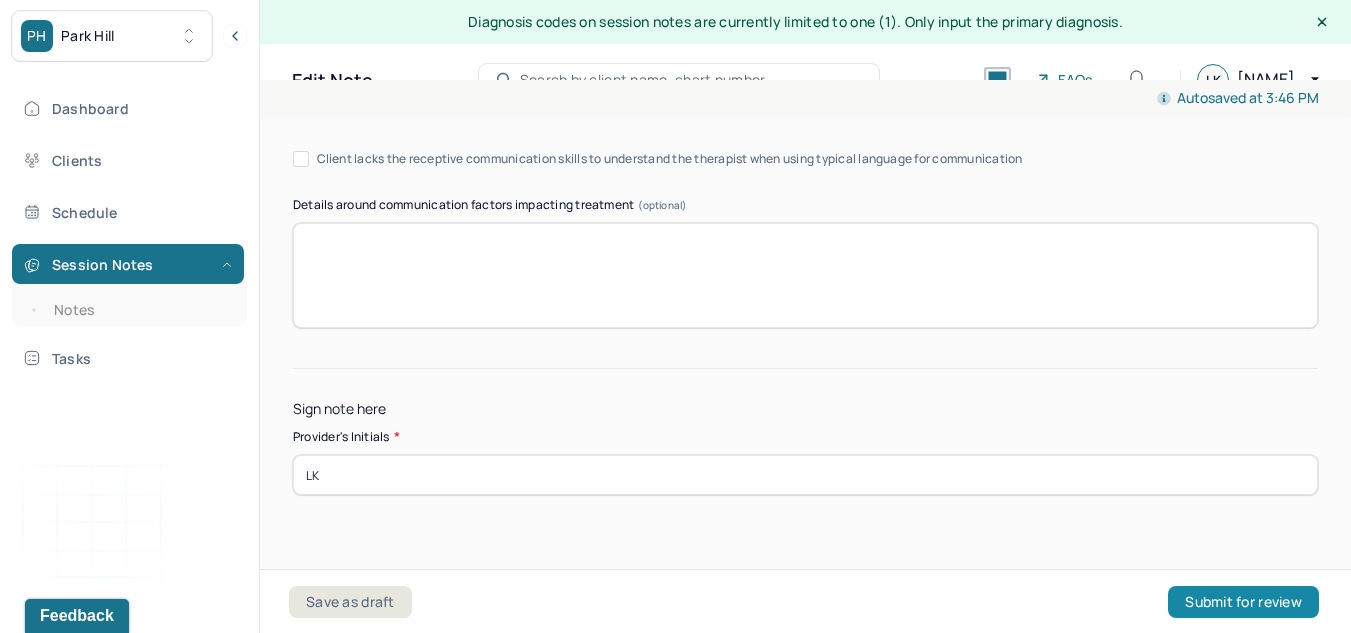 type on "Client prognosis is good as client demonstrates good awareness of triggers for ruminative thinking patterns. Client is motivated to utilize ACT and CBT techniques to clarify values associated with career and address rigid thinking patterns that negatively influence mood and self-confidence." 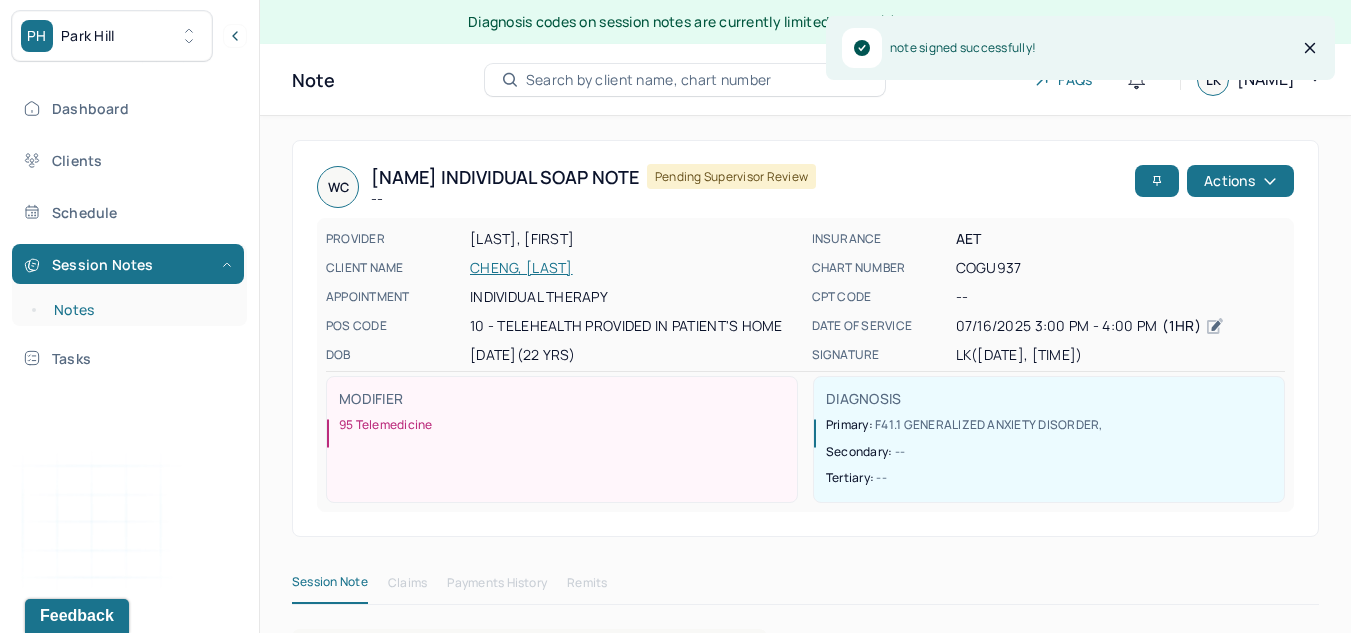 click on "Notes" at bounding box center (139, 310) 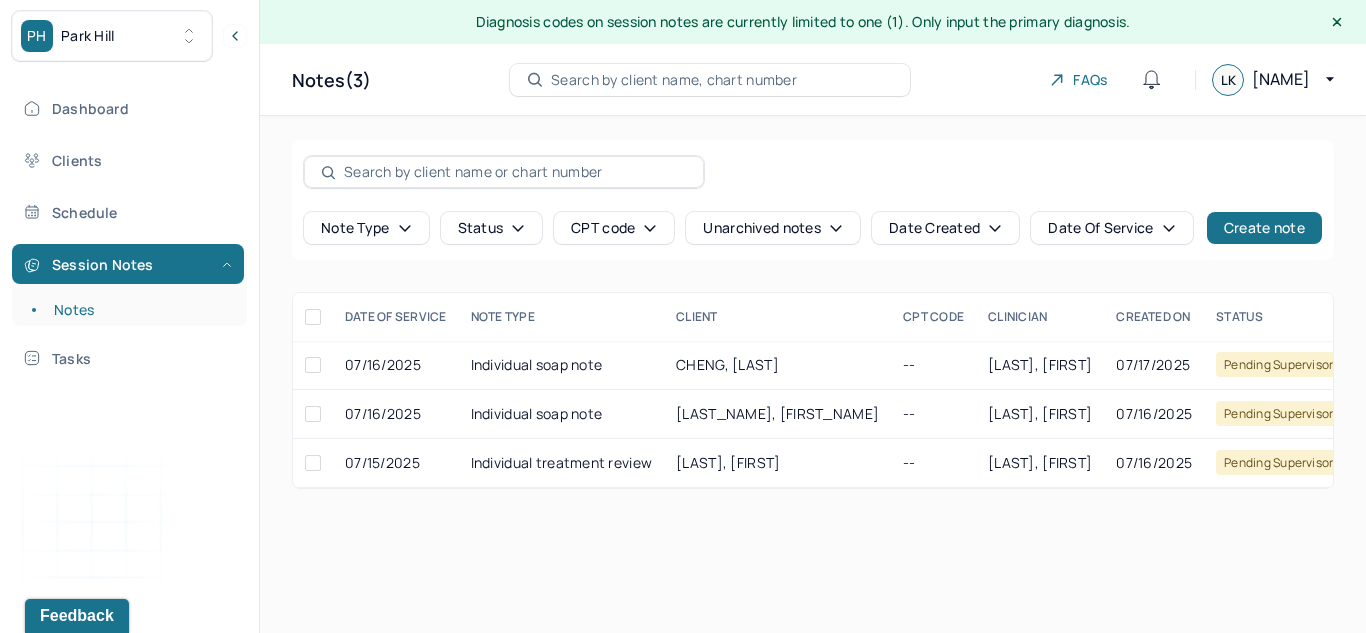 click on "PH Park Hill" at bounding box center [112, 36] 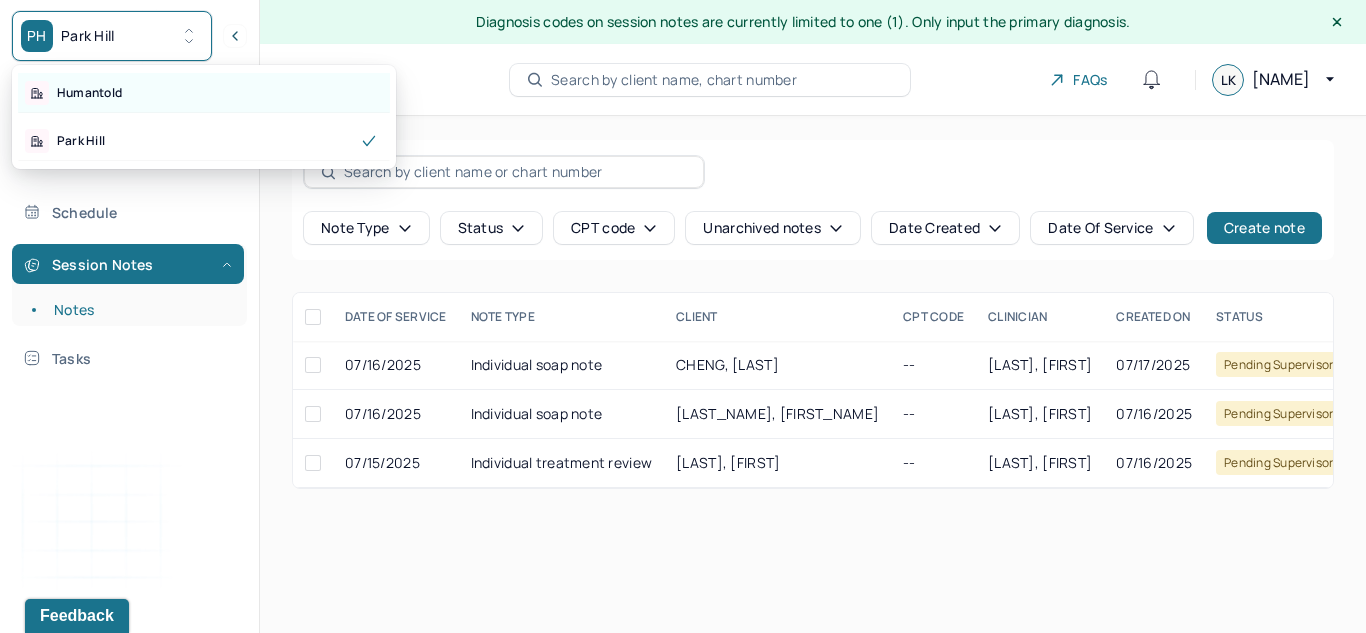 click on "Humantold" at bounding box center (89, 93) 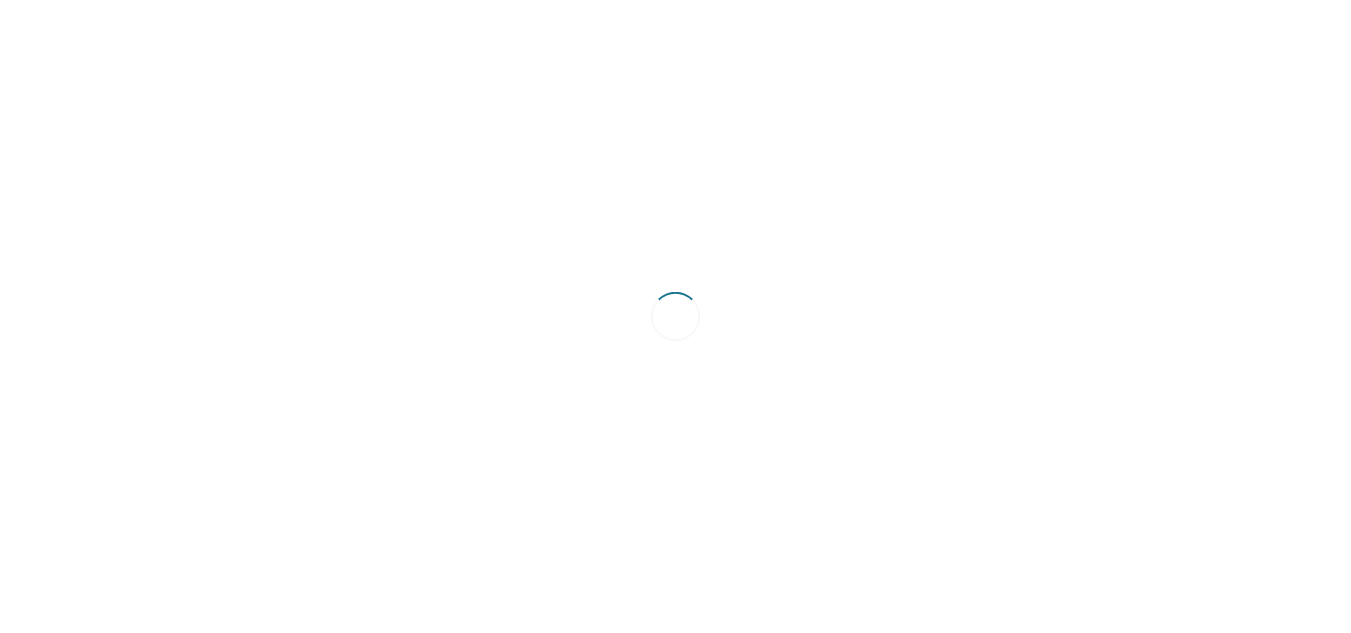 scroll, scrollTop: 0, scrollLeft: 0, axis: both 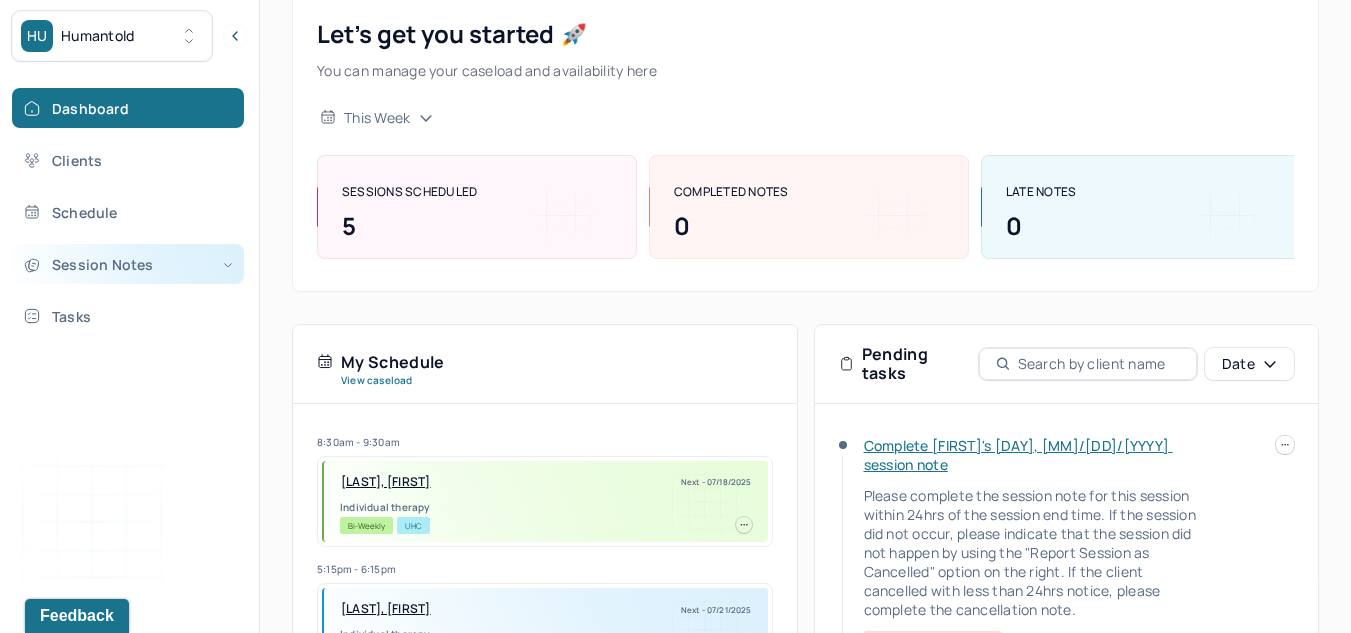 click on "Session Notes" at bounding box center [128, 264] 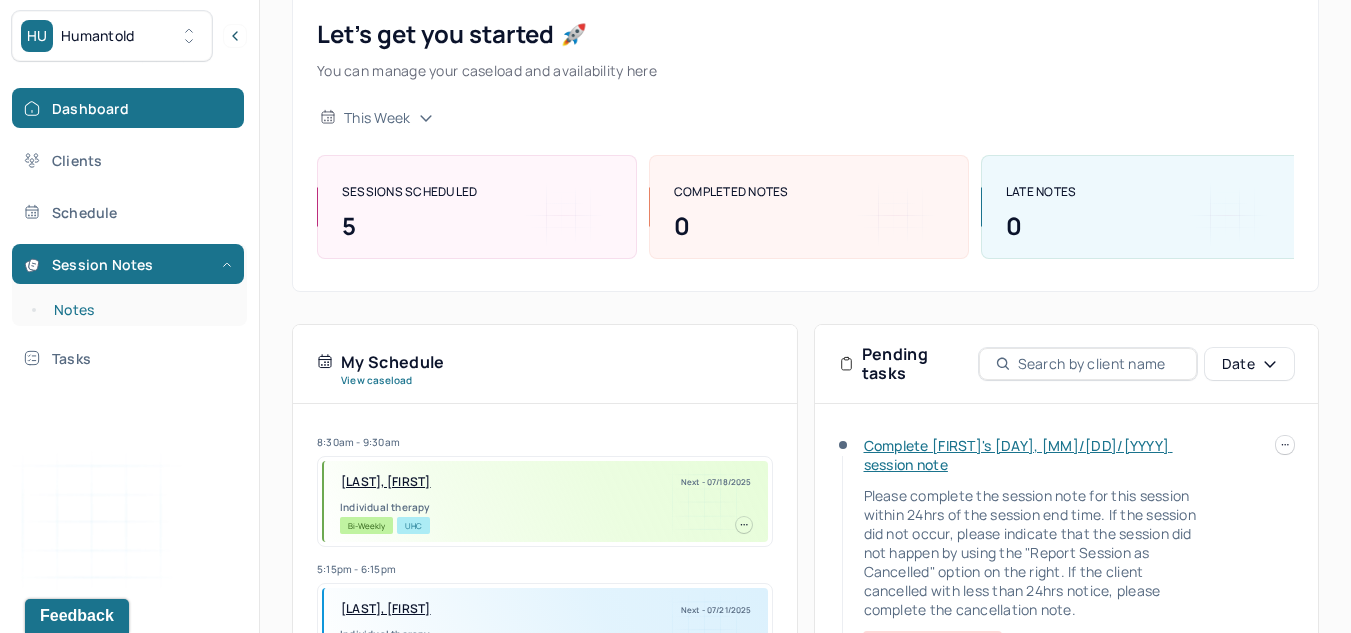 click on "Notes" at bounding box center [139, 310] 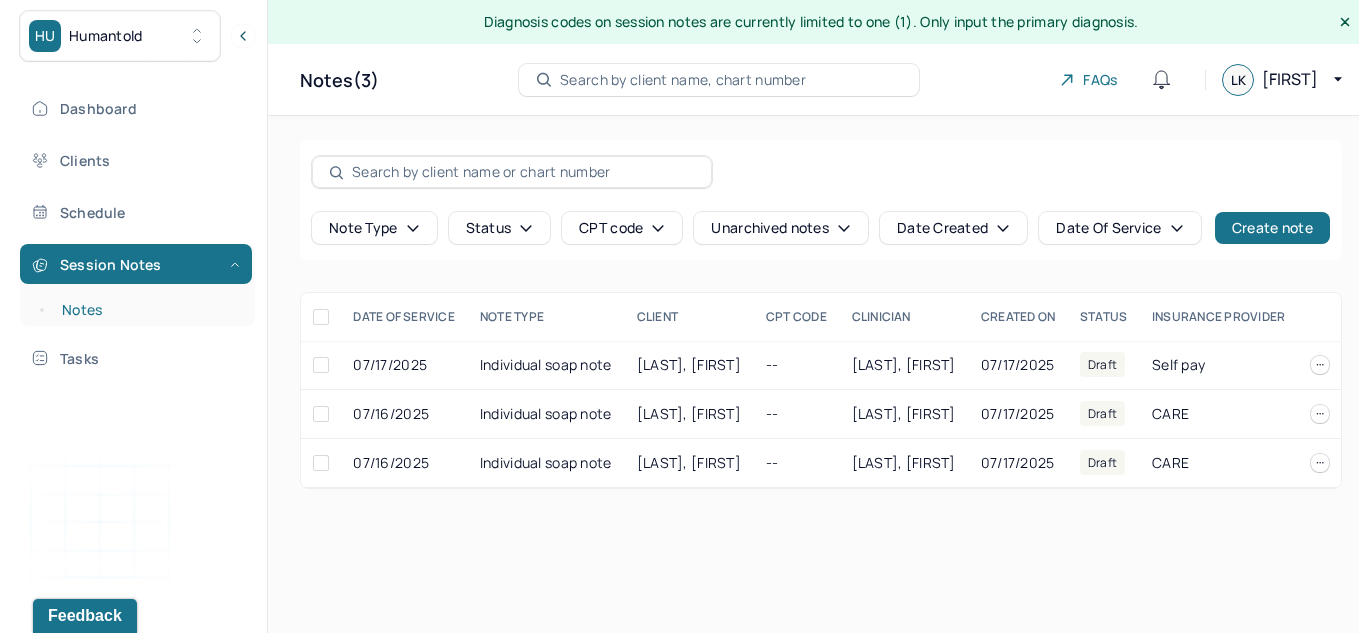 scroll, scrollTop: 0, scrollLeft: 0, axis: both 